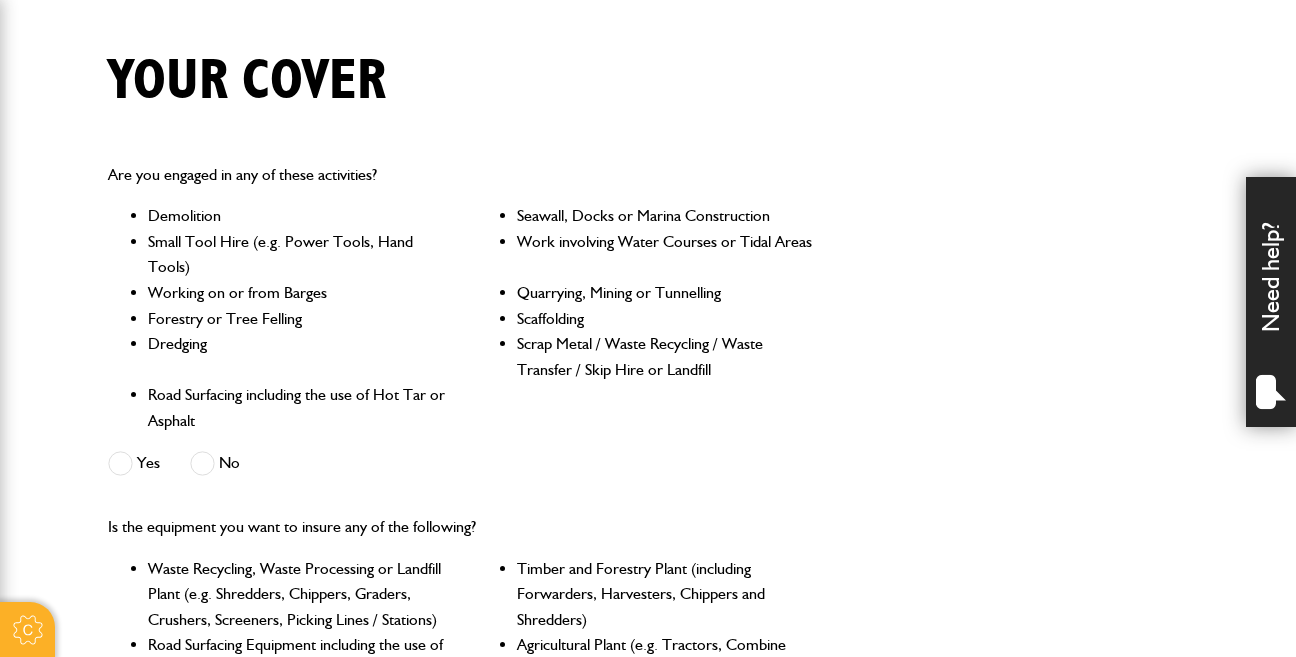 scroll, scrollTop: 502, scrollLeft: 0, axis: vertical 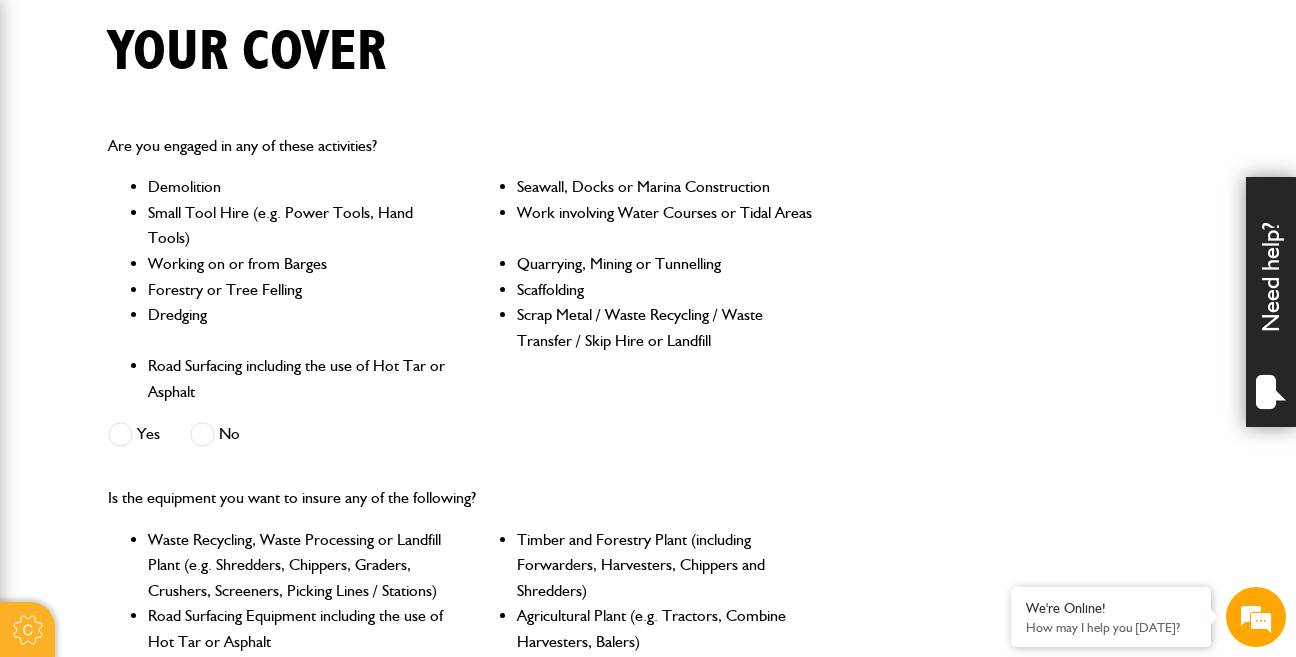 click at bounding box center [202, 434] 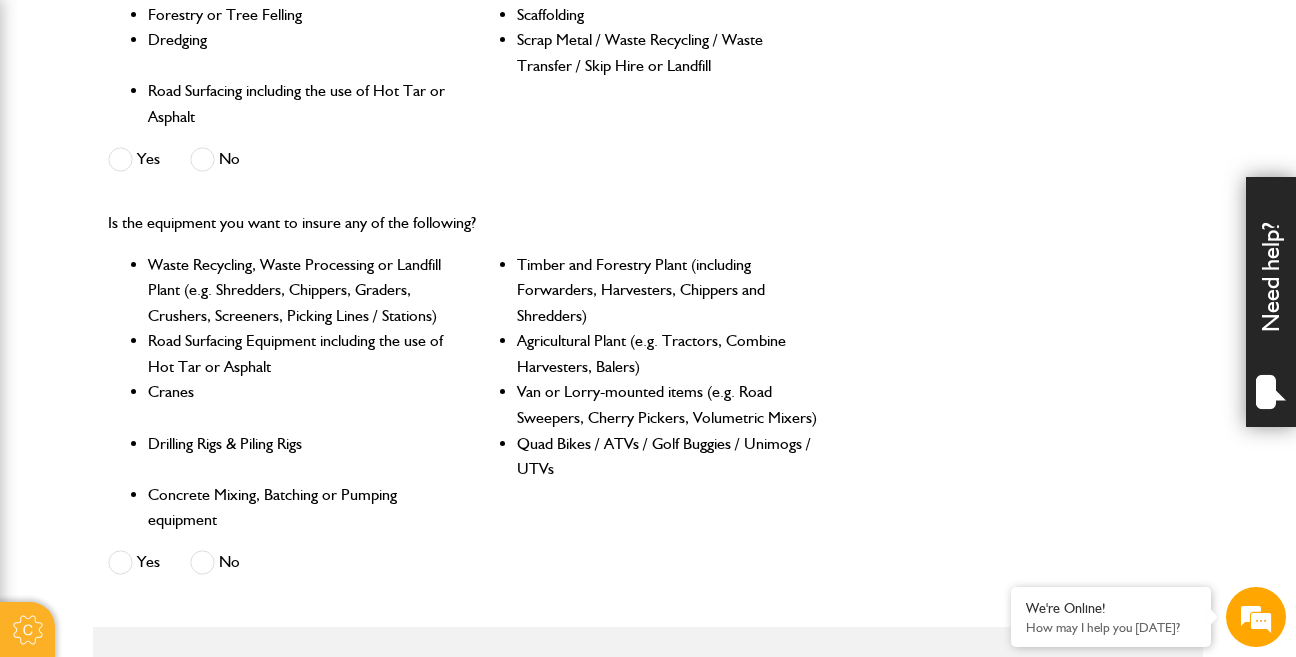 scroll, scrollTop: 814, scrollLeft: 0, axis: vertical 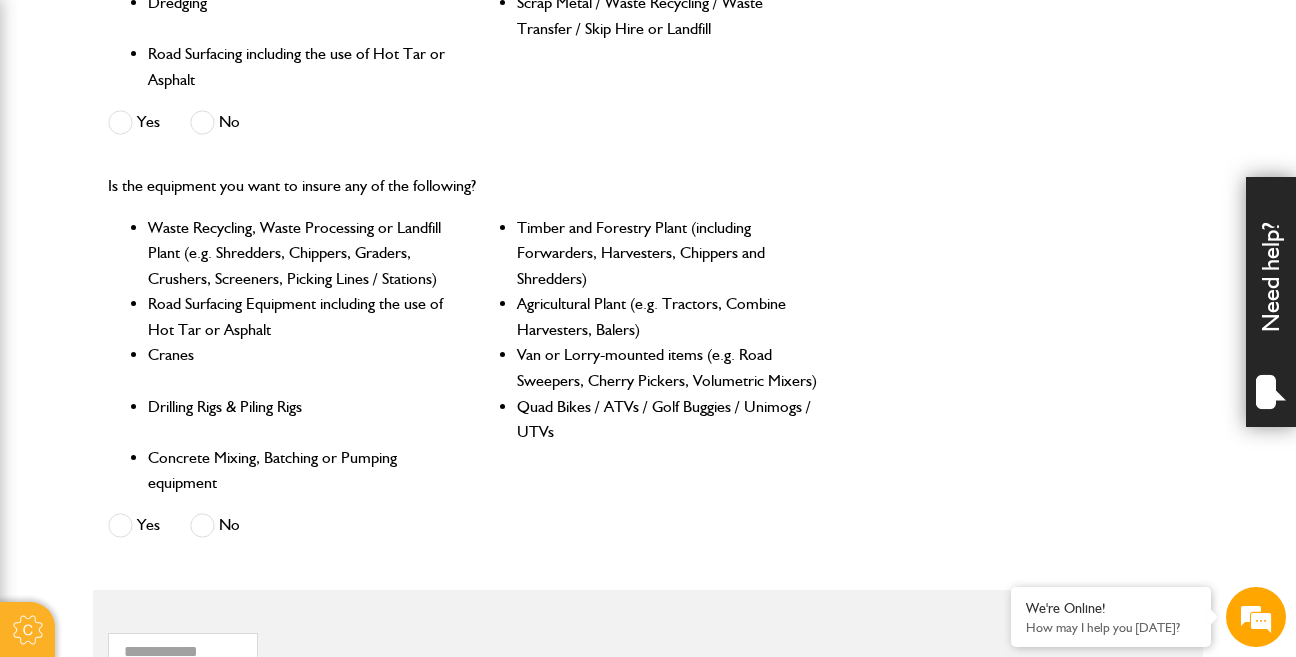 click on "No" at bounding box center (215, 525) 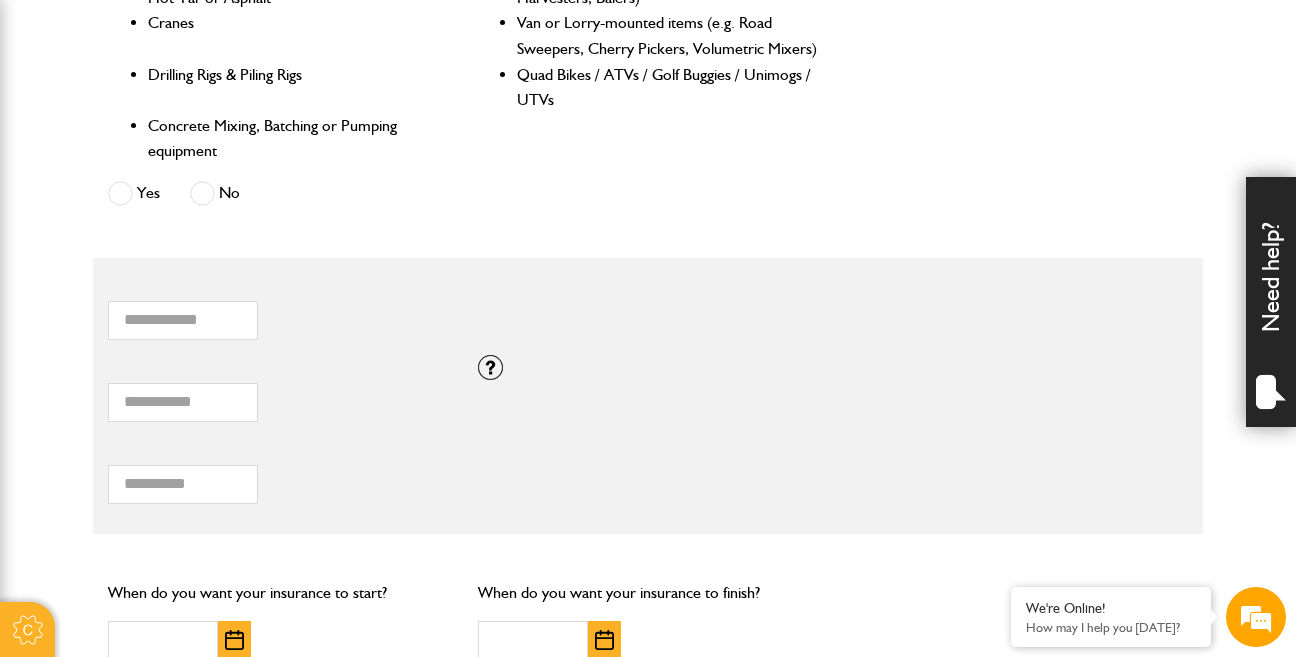 scroll, scrollTop: 1162, scrollLeft: 0, axis: vertical 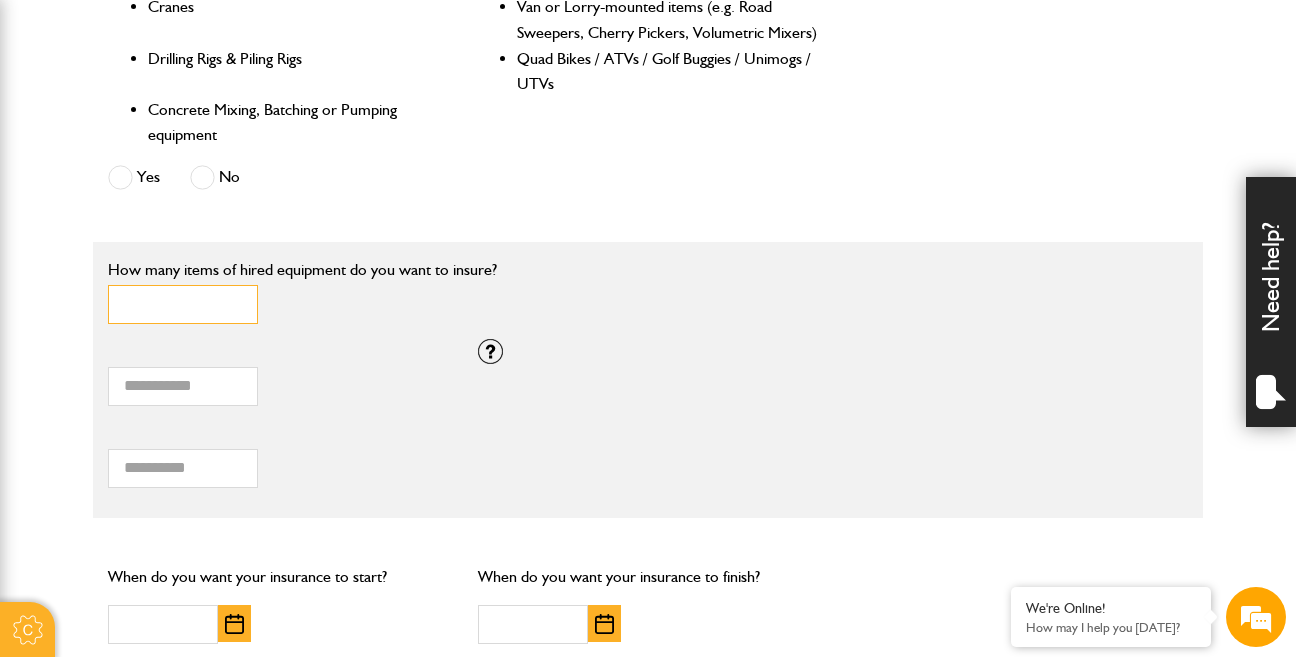 click on "*" at bounding box center [183, 304] 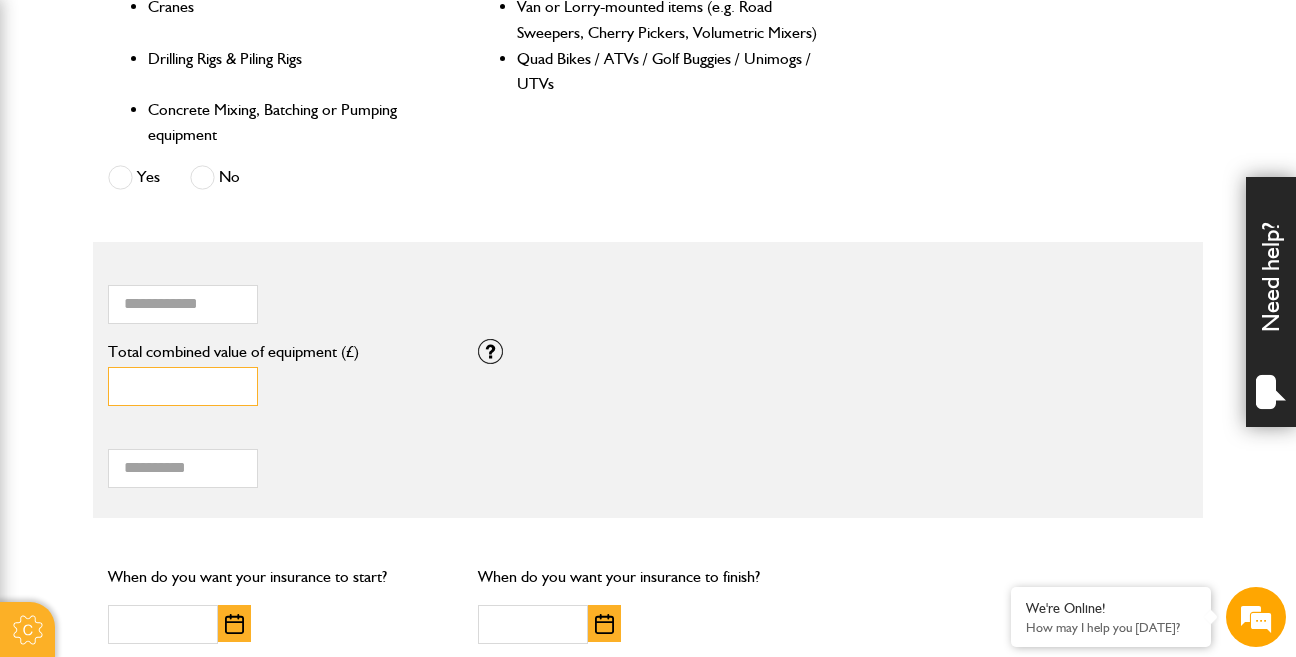 click on "*" at bounding box center (183, 386) 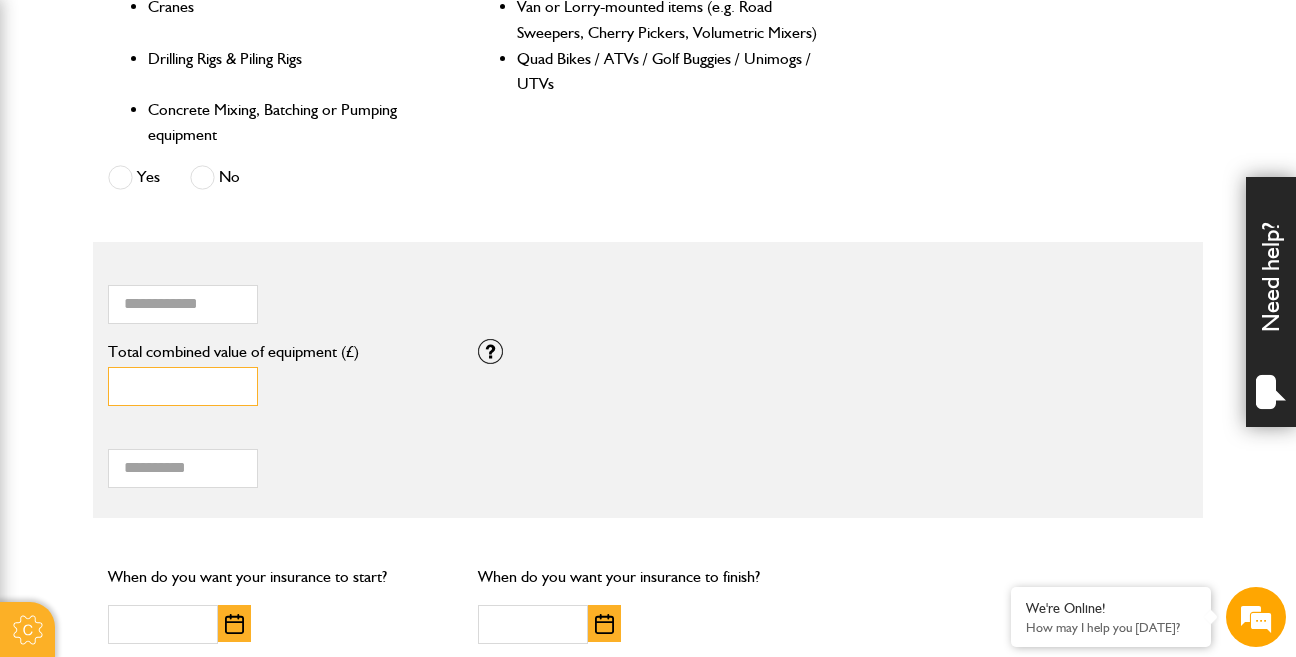 type on "******" 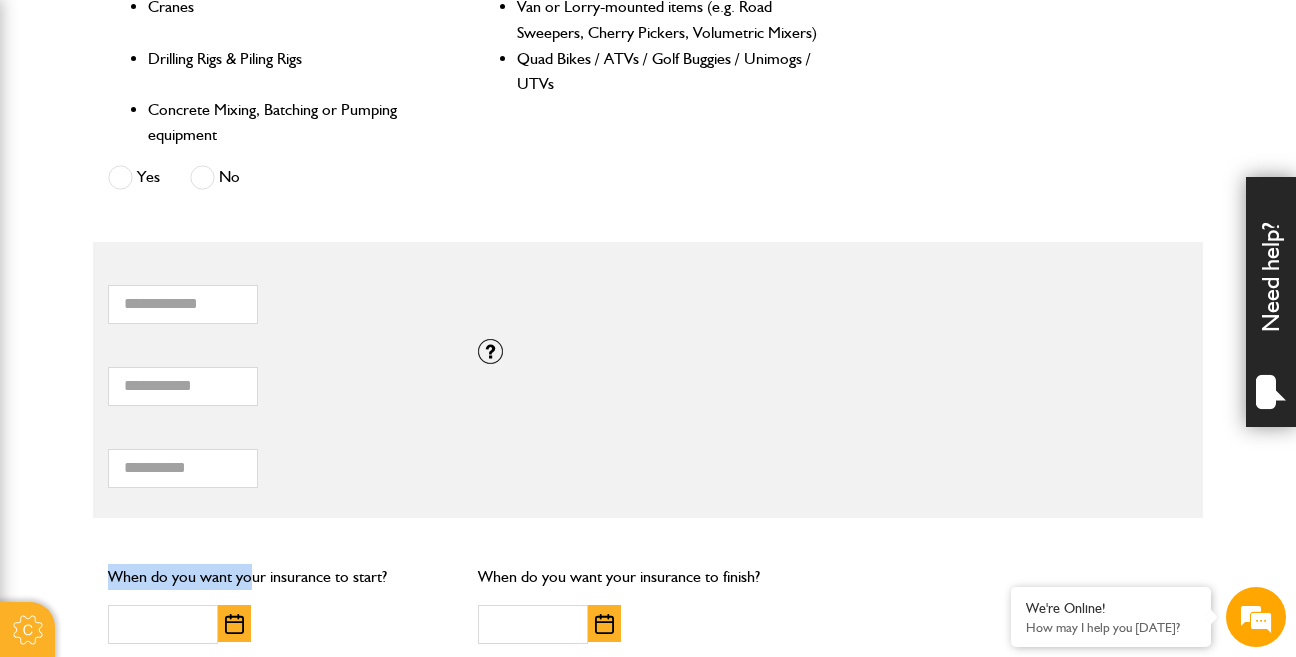drag, startPoint x: 246, startPoint y: 527, endPoint x: 277, endPoint y: 553, distance: 40.459858 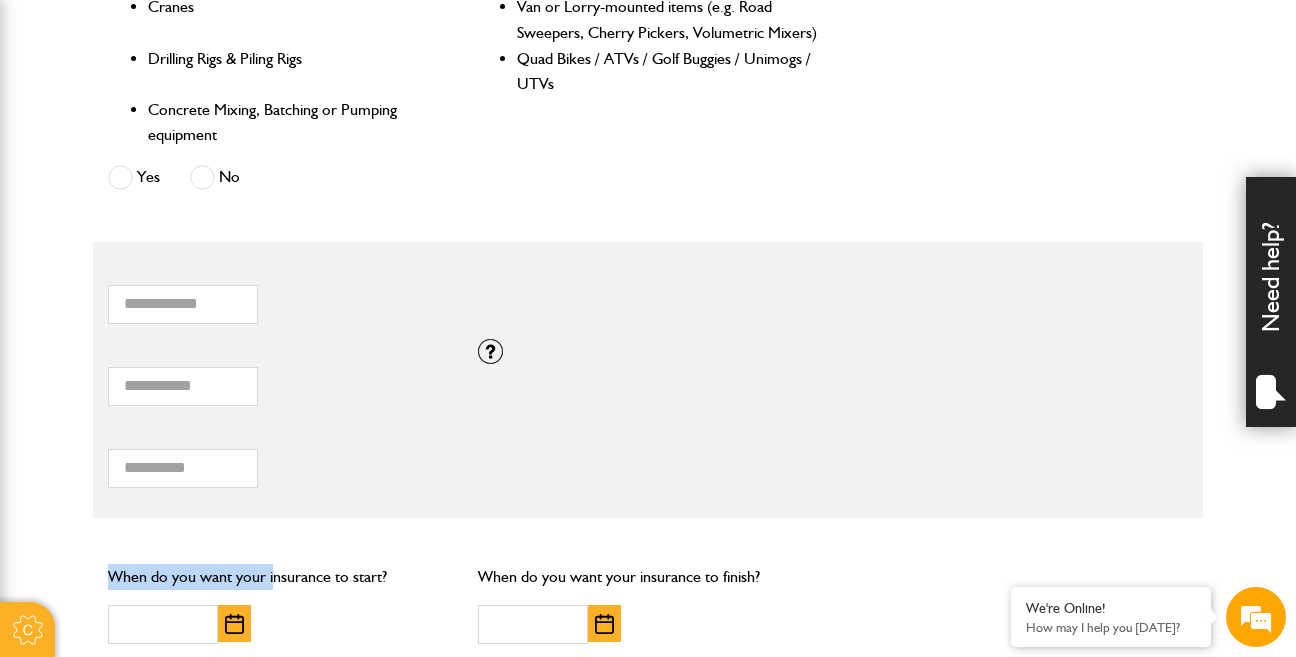 click on "Do you need more than £5,000,000 of liability cover?
Yes
No
Which of these activities are you involved with?
Plant hire only
Groundworks only
Plant hire and groundworks
Please indicate the proportion of time typically spent on ground works and plant hire:
Ground works
100%
0%   Plant hire
Are you engaged in any of these activities?
Demolition
Seawall, Docks or Marina Construction
Small Tool Hire (e.g. Power Tools, Hand Tools)
Work involving Water Courses or Tidal Areas
Working on or from Barges
Quarrying, Mining or Tunnelling
Forestry or Tree Felling
Scaffolding
Dredging
Scrap Metal / Waste Recycling / Waste Transfer / Skip Hire or Landfill
Road Surfacing including the use of Hot Tar or Asphalt
Yes
No
Is the equipment you want to insure any of the following?
Timber and Forestry Plant (including Forwarders, Harvesters, Chippers and Shredders)
Cranes" at bounding box center [648, 120] 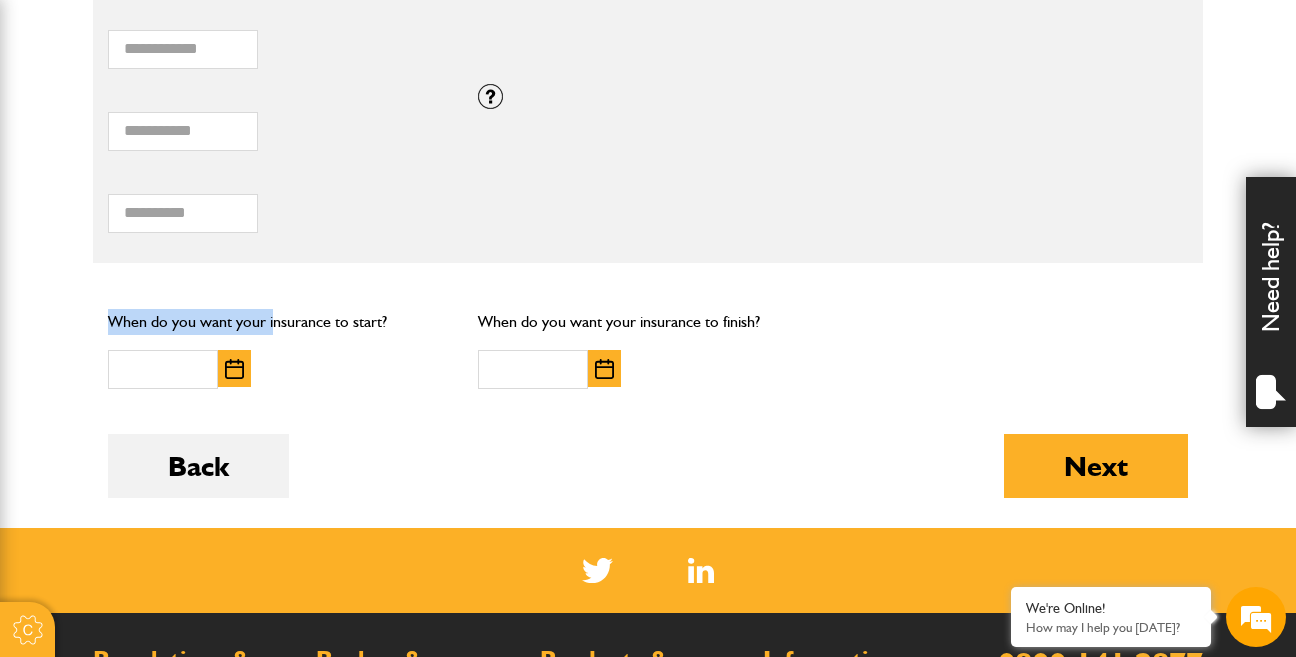 scroll, scrollTop: 1429, scrollLeft: 0, axis: vertical 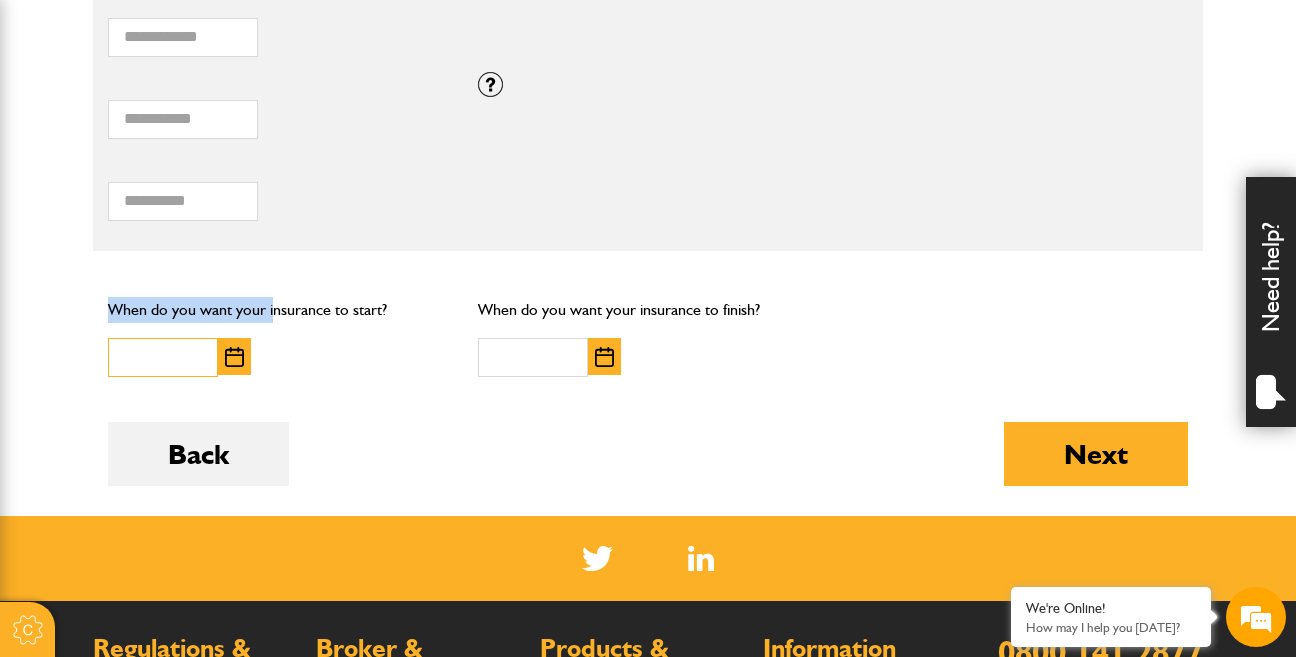 click at bounding box center [163, 357] 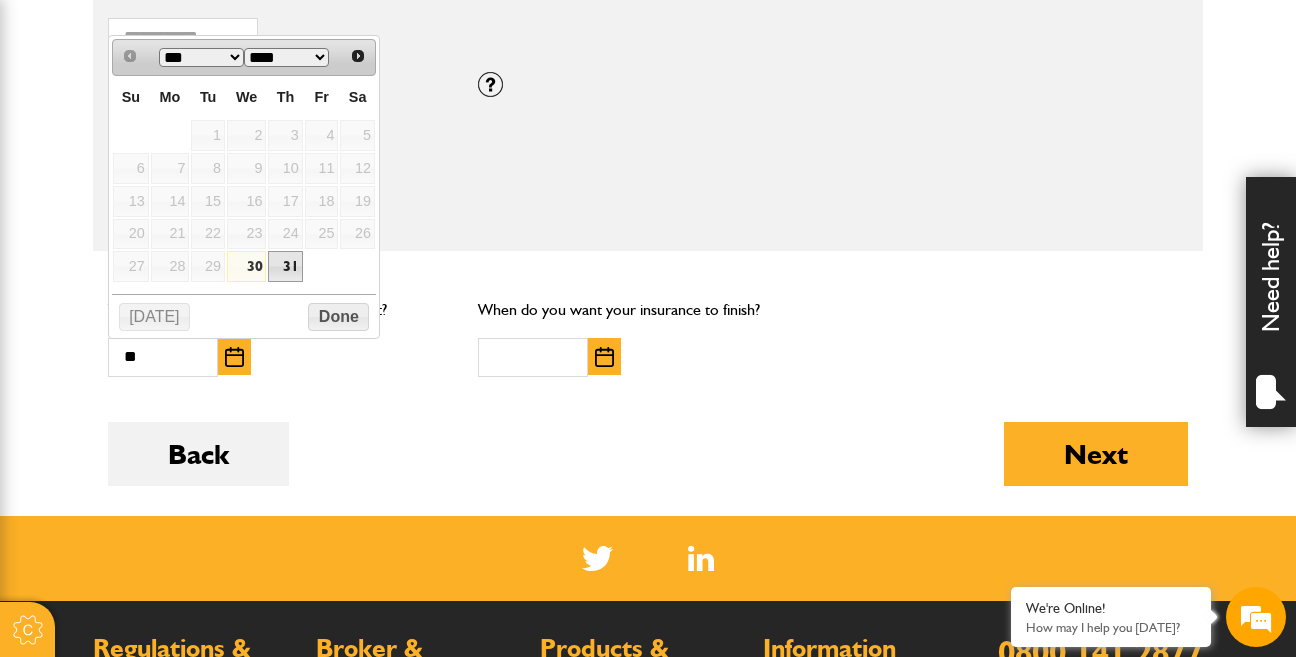 click on "31" at bounding box center [285, 266] 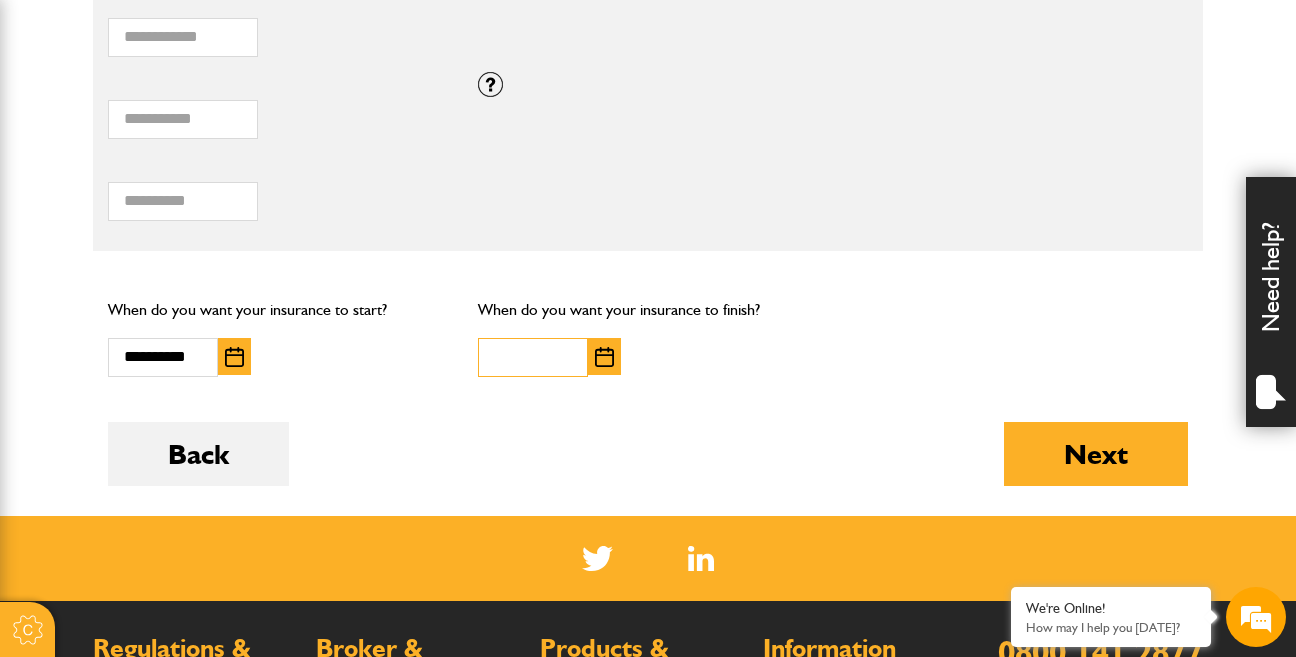 click at bounding box center [533, 357] 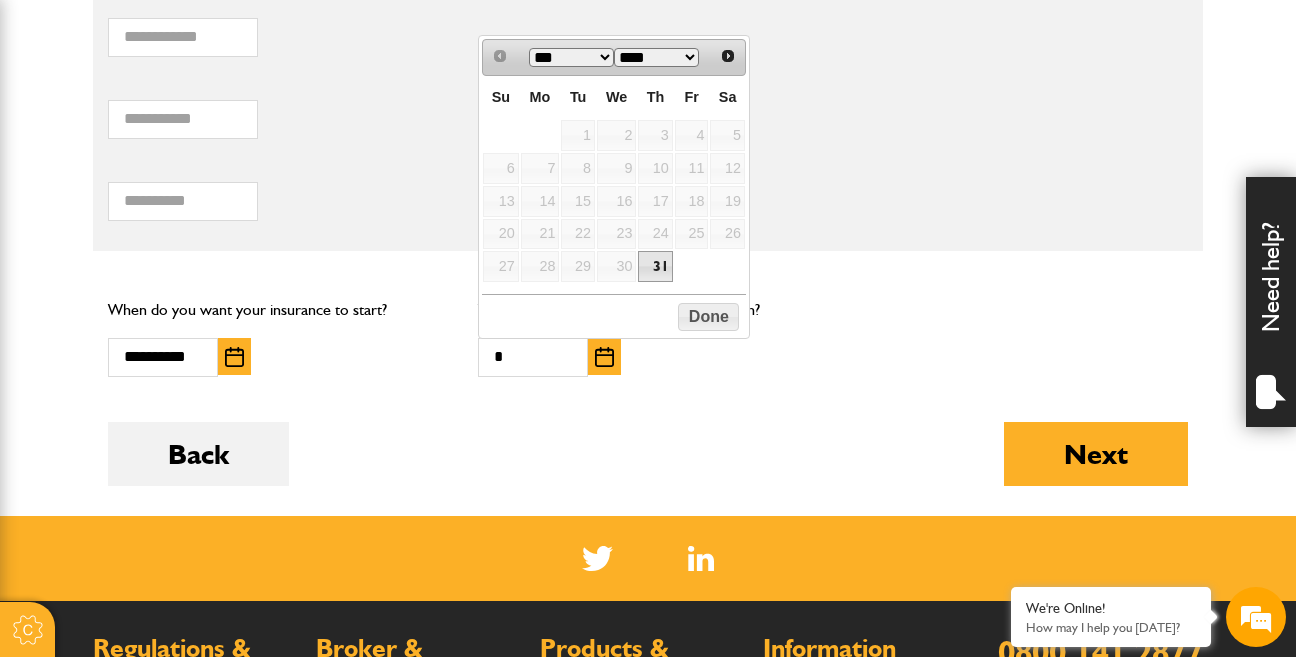 click on "*** ***" at bounding box center [571, 57] 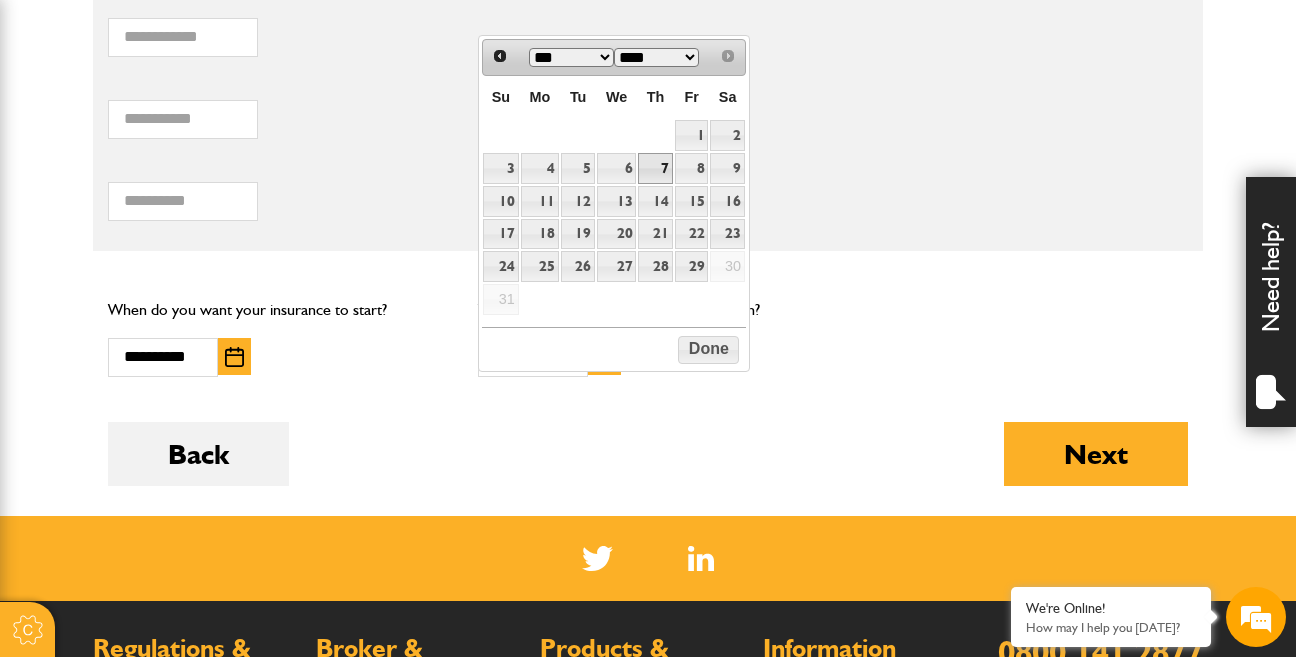 click on "7" at bounding box center (655, 168) 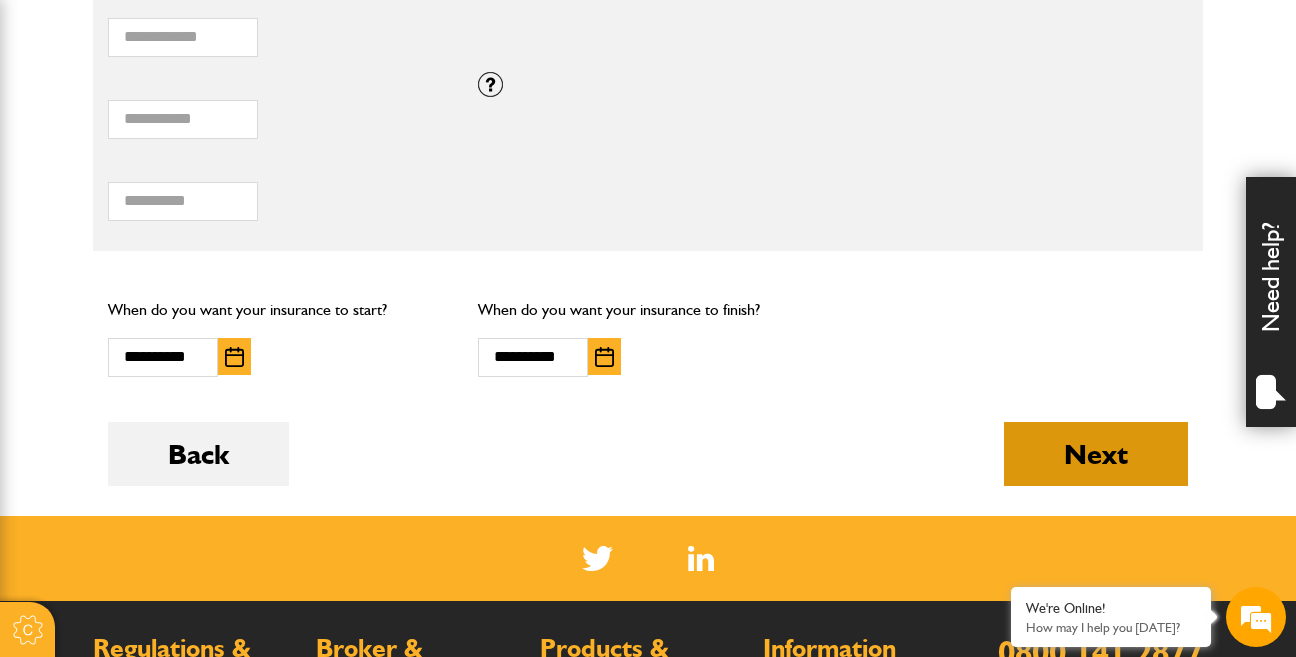 click on "Next" at bounding box center [1096, 454] 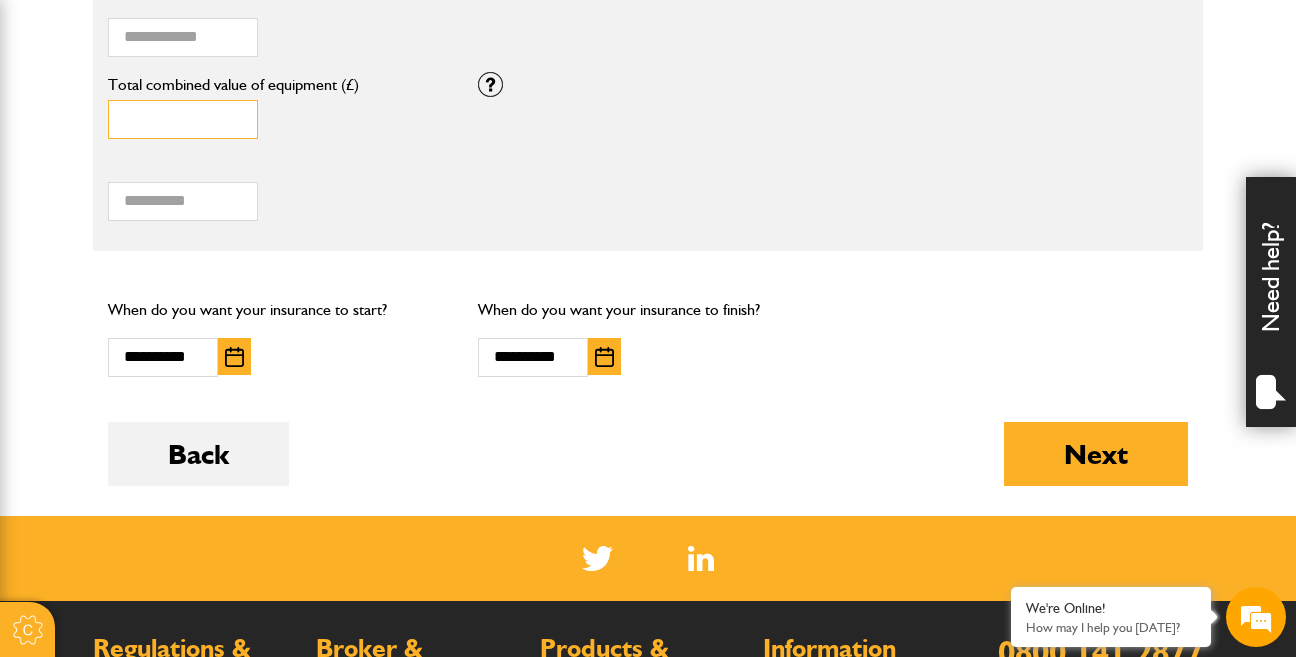 click on "******" at bounding box center [183, 119] 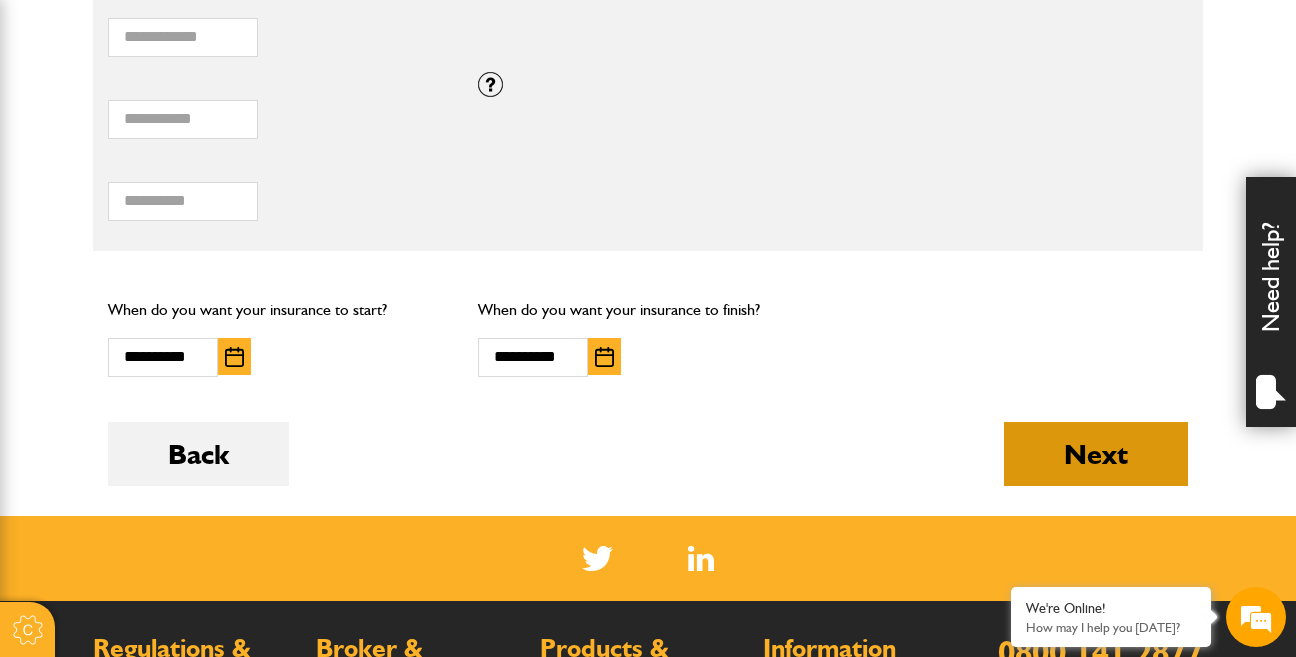 click on "Next" at bounding box center [1096, 454] 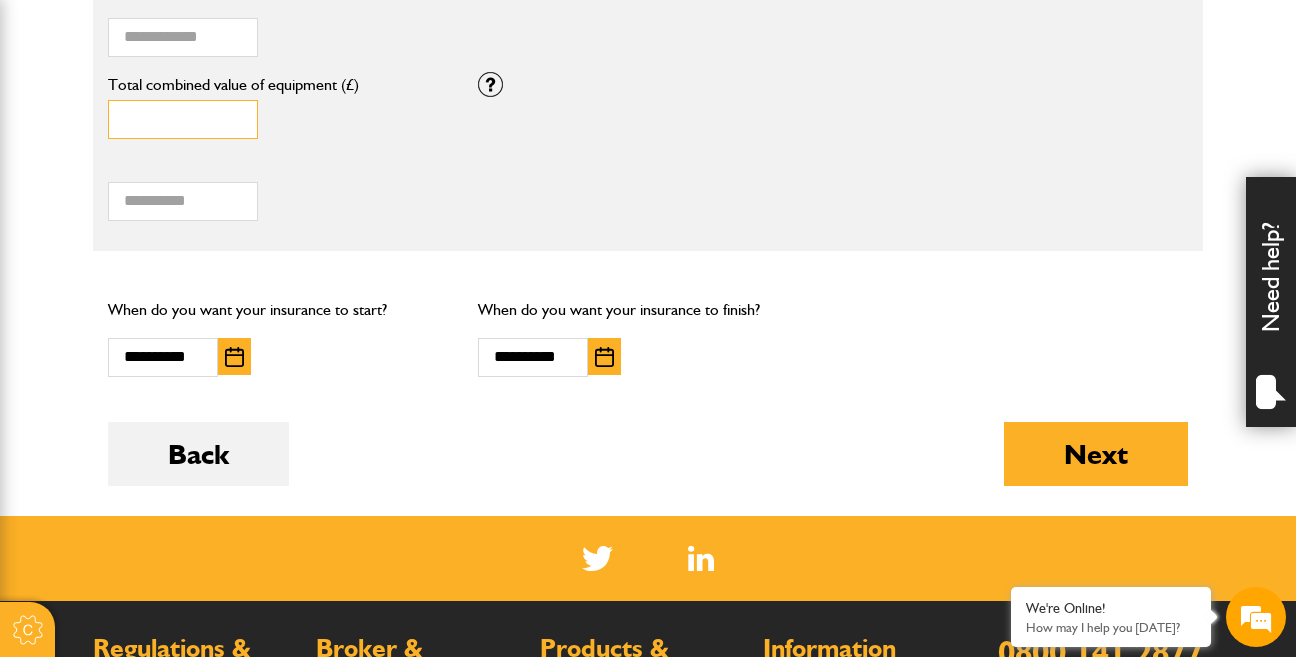 click on "******" at bounding box center (183, 119) 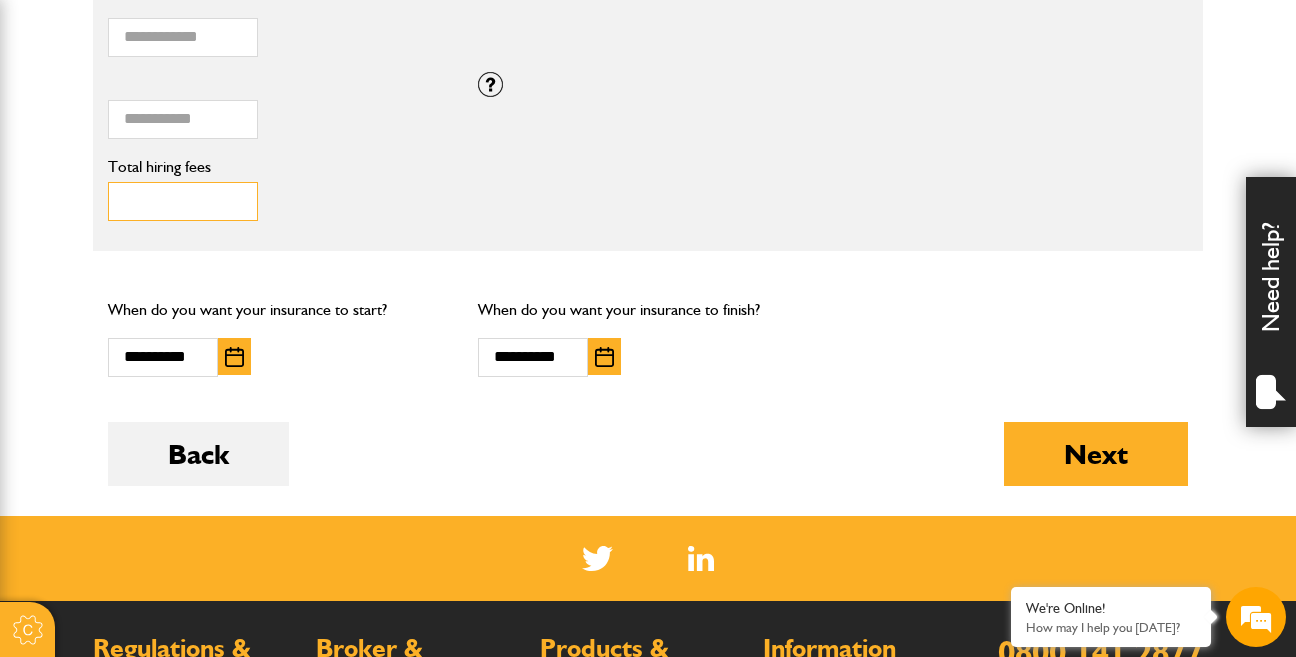 click on "Total hiring fees" at bounding box center [183, 201] 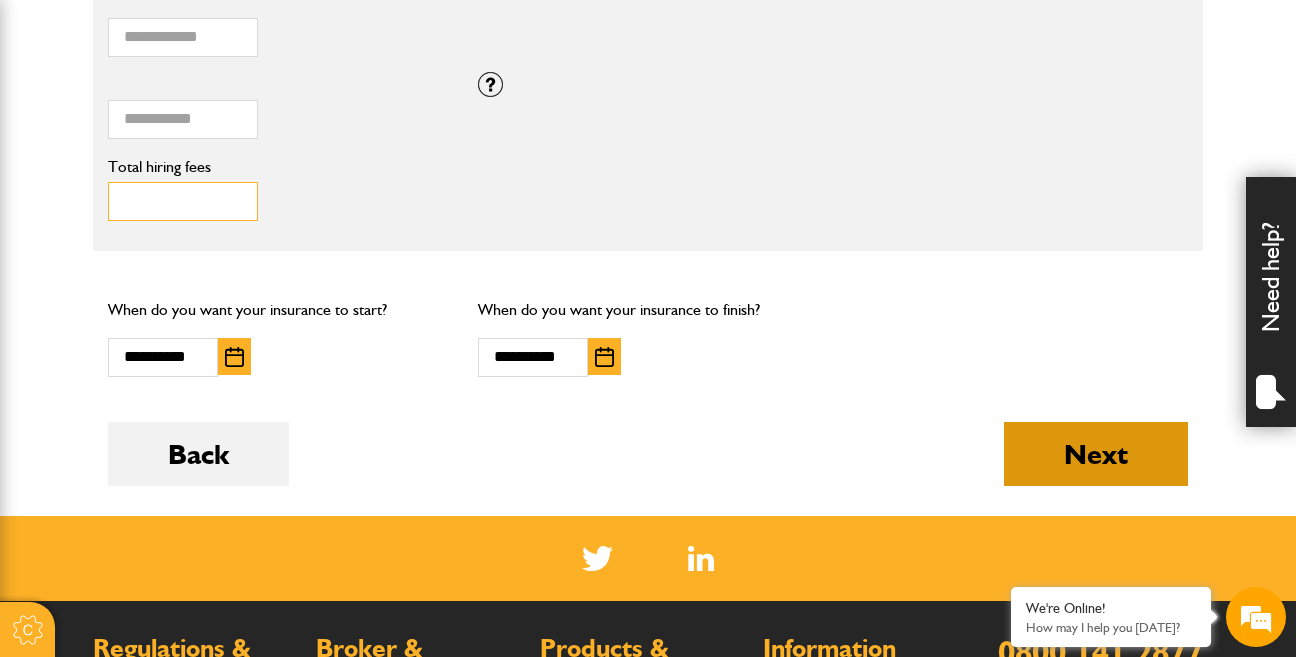 type on "***" 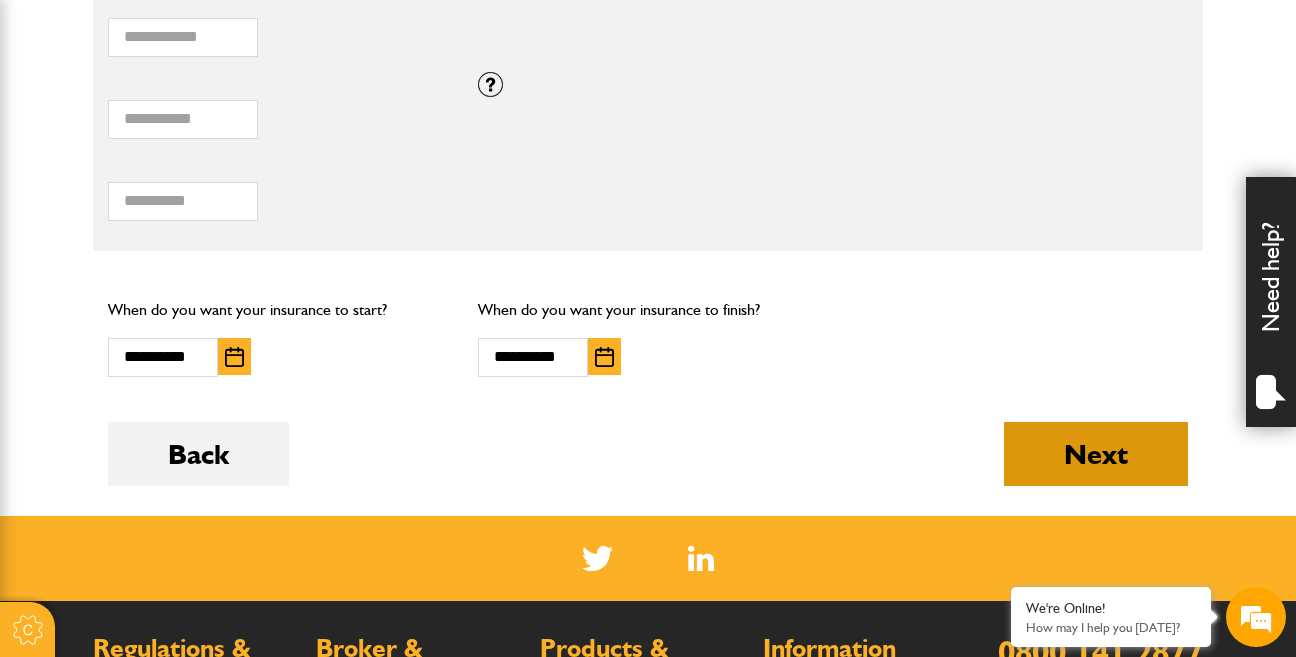 click on "Next" at bounding box center (1096, 454) 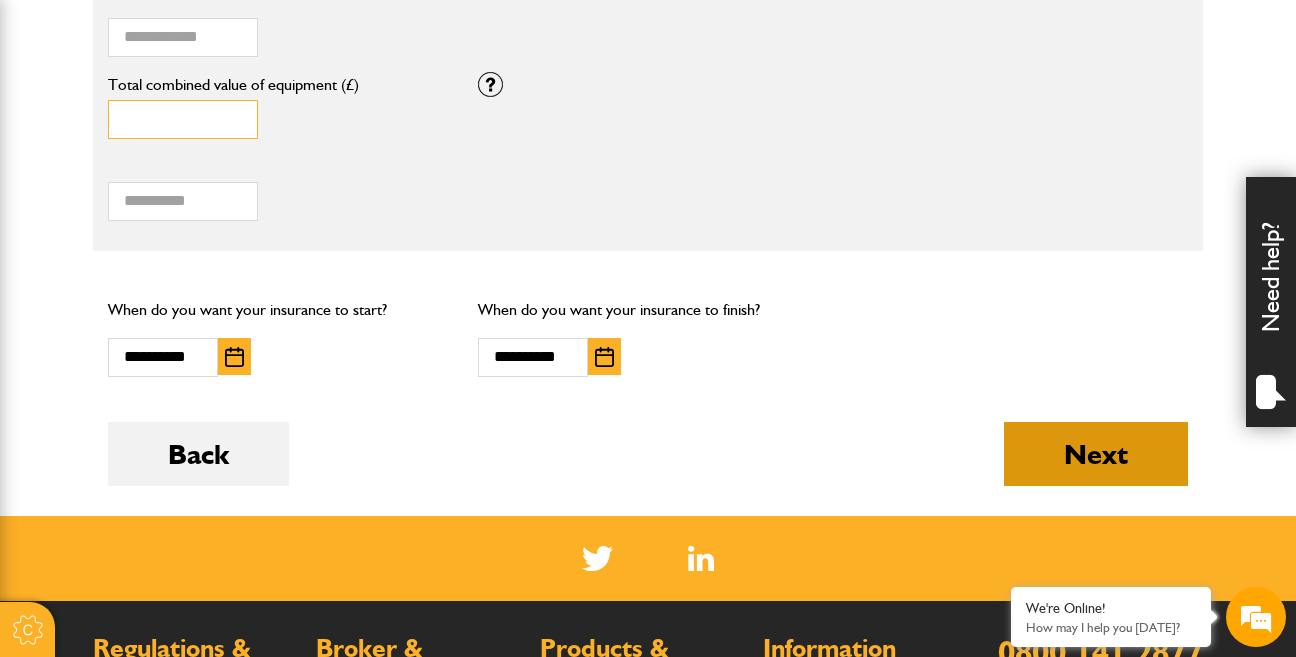 type on "*******" 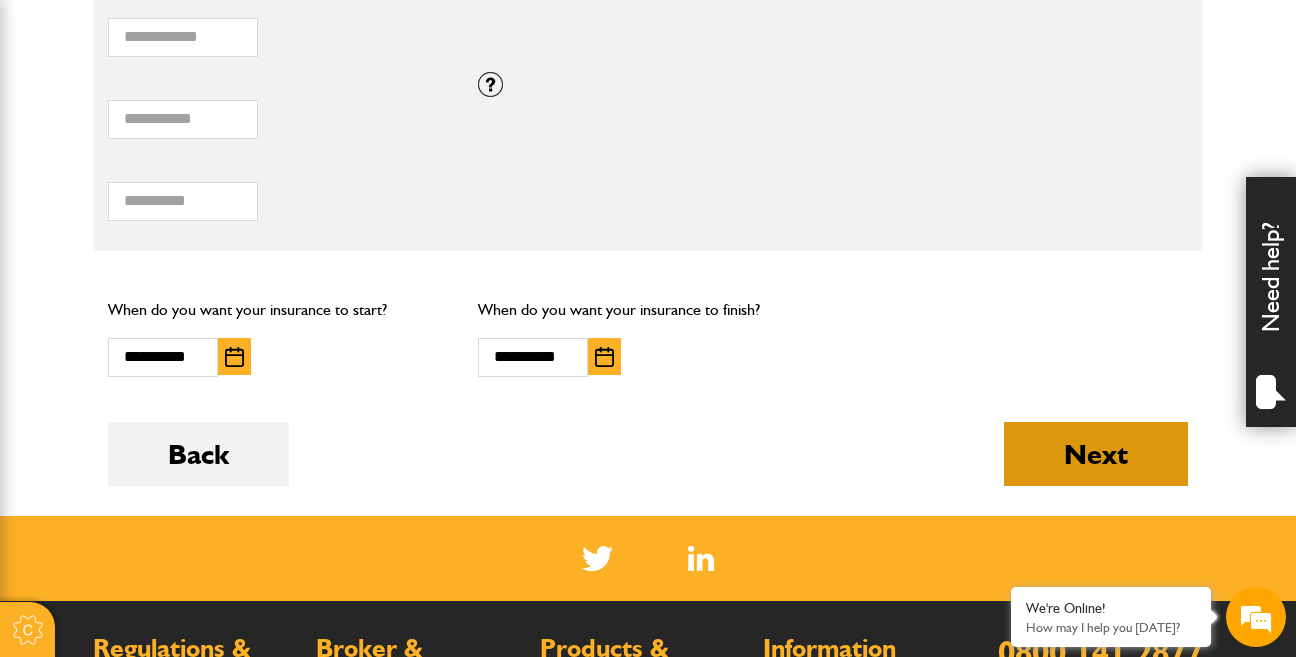 click on "Next" at bounding box center (1096, 454) 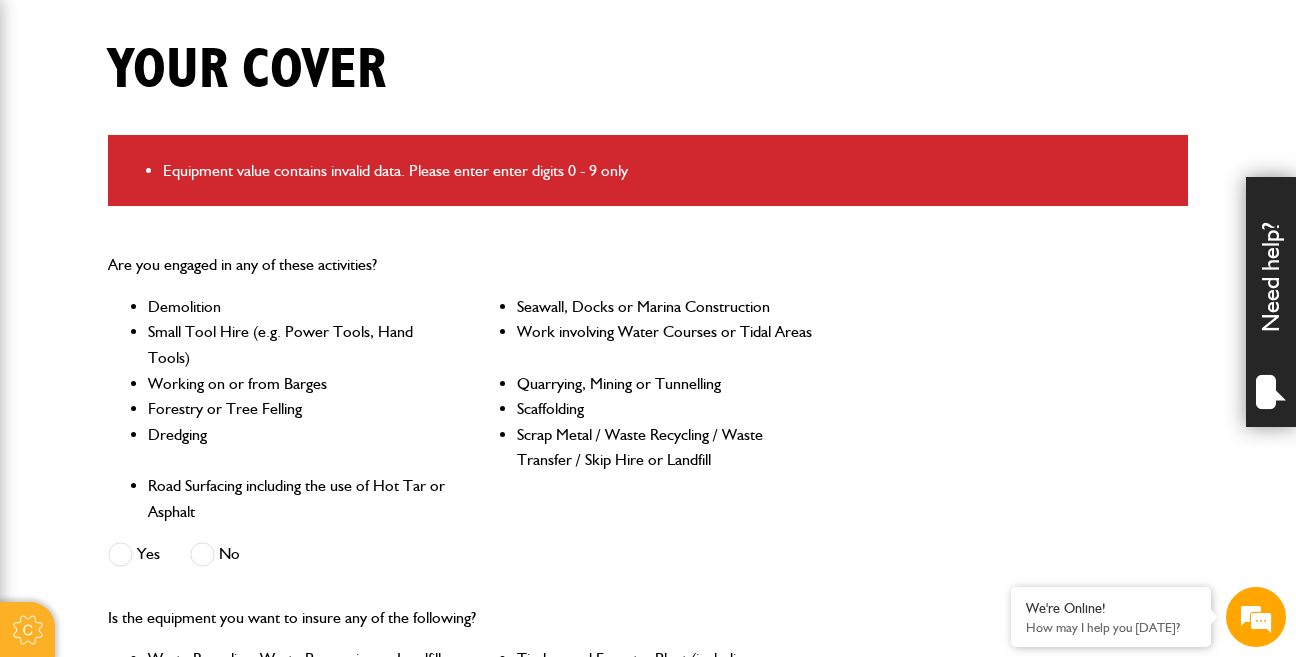 scroll, scrollTop: 492, scrollLeft: 0, axis: vertical 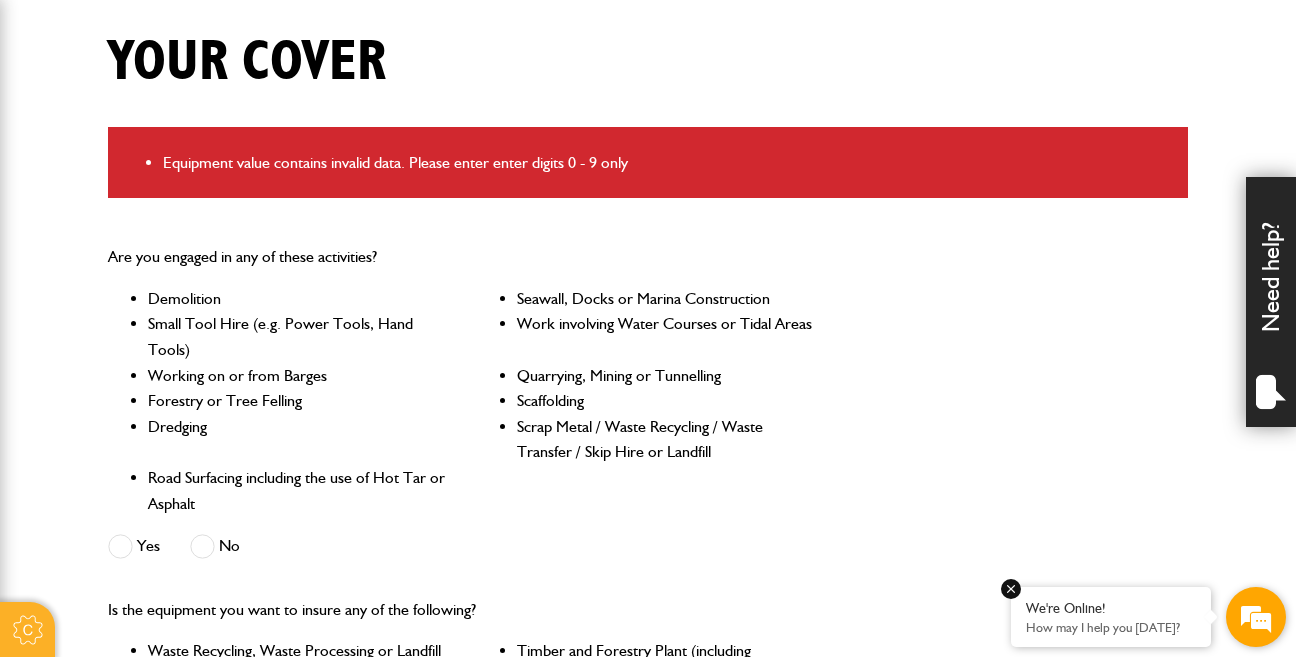 click on "We're Online! How may I help you [DATE]?" at bounding box center [1111, 617] 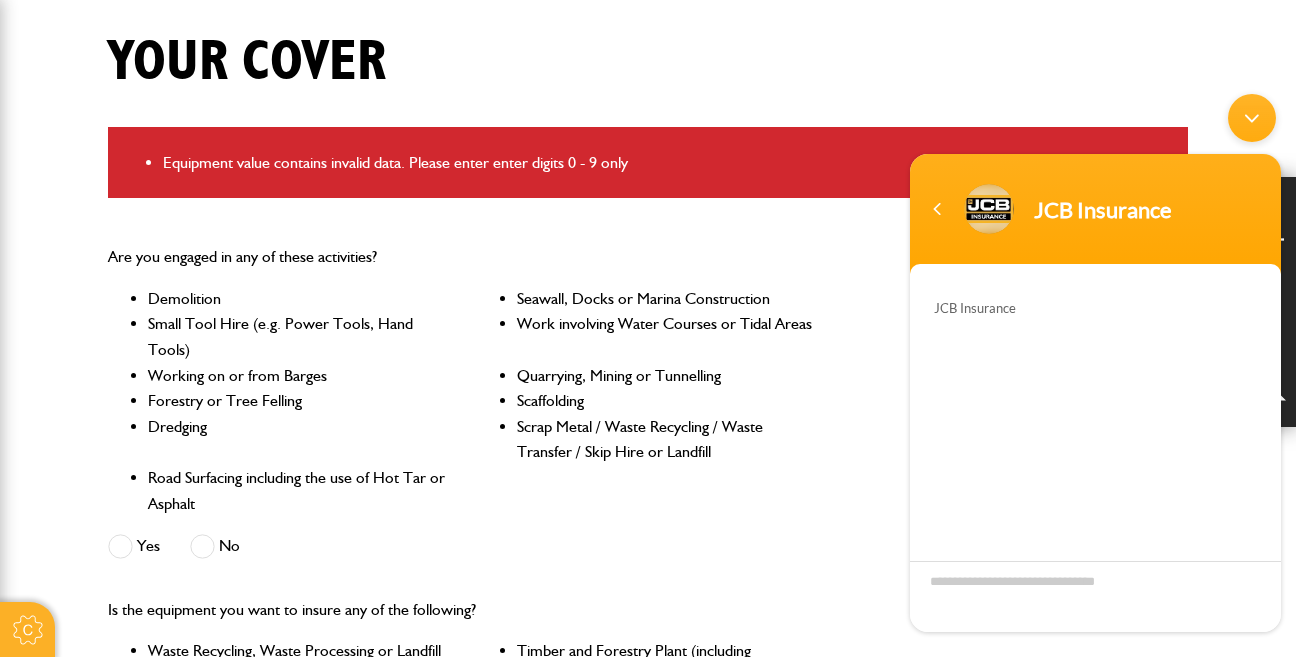 scroll, scrollTop: 239, scrollLeft: 0, axis: vertical 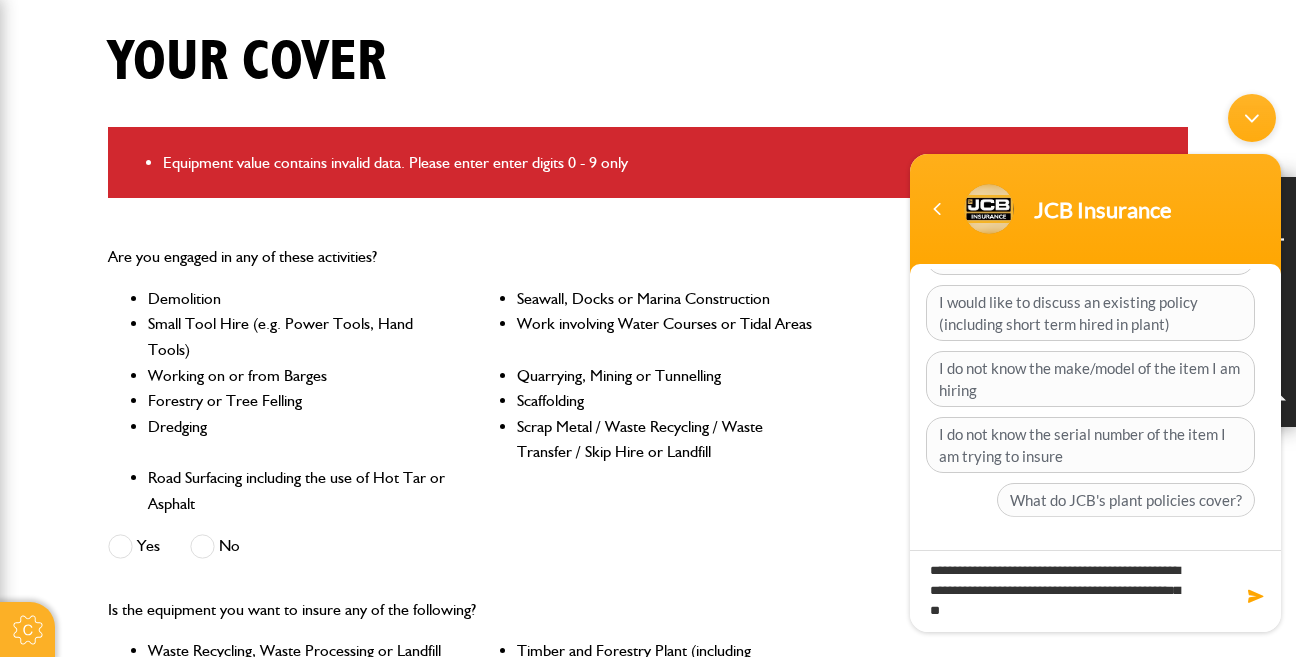 type on "**********" 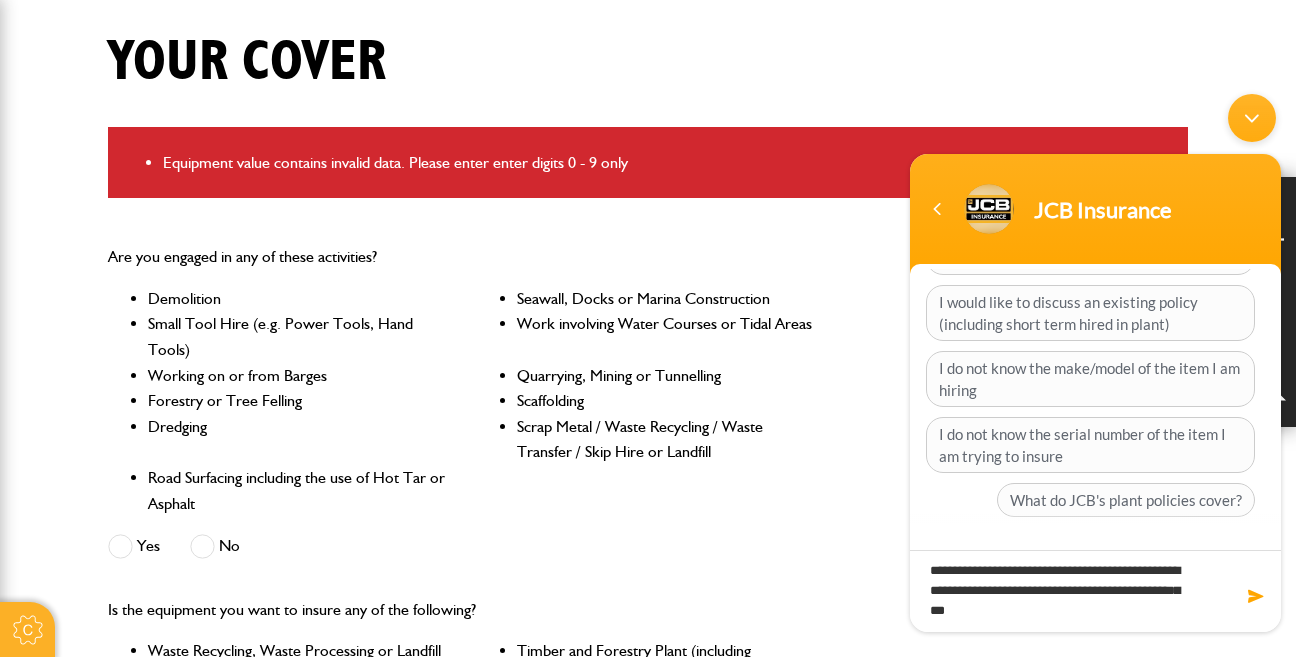 type 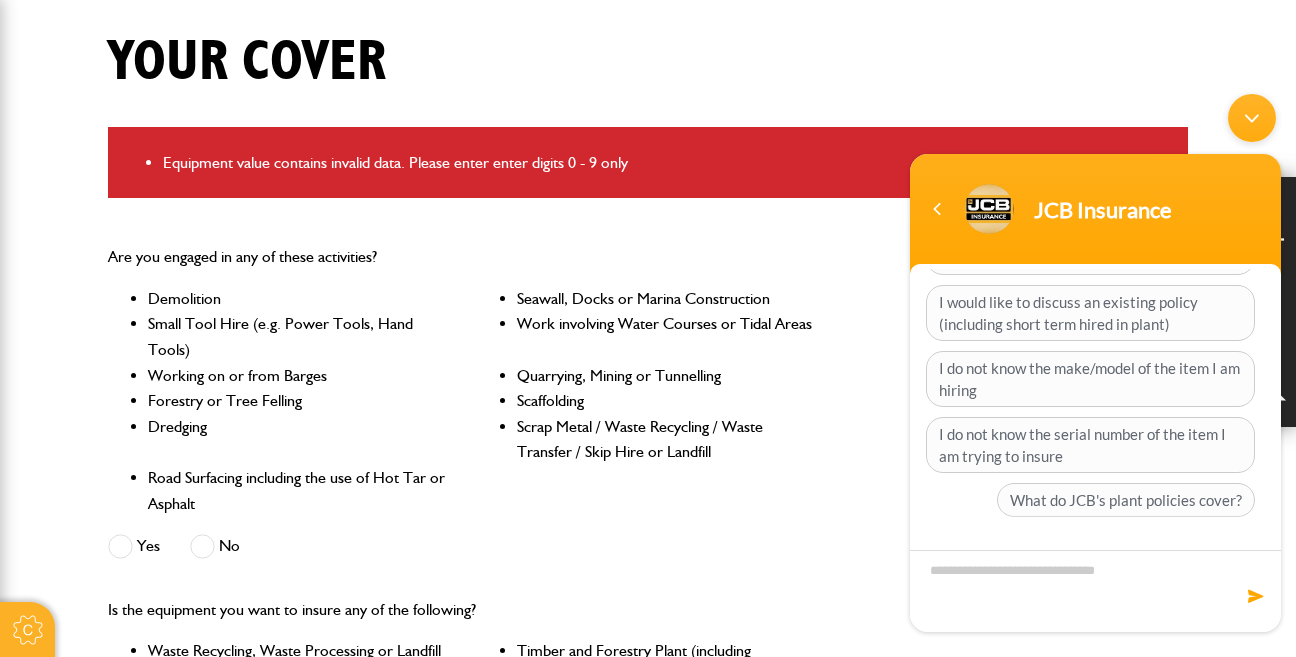 scroll, scrollTop: 420, scrollLeft: 0, axis: vertical 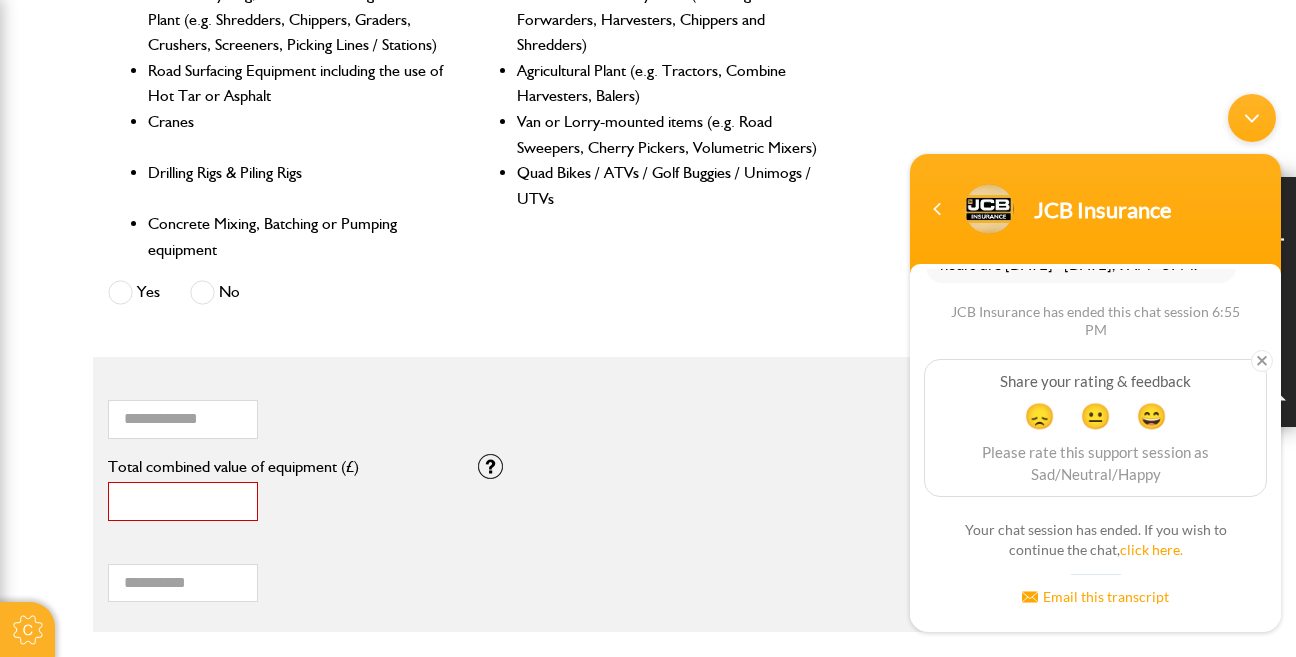 click on "*******" at bounding box center (183, 501) 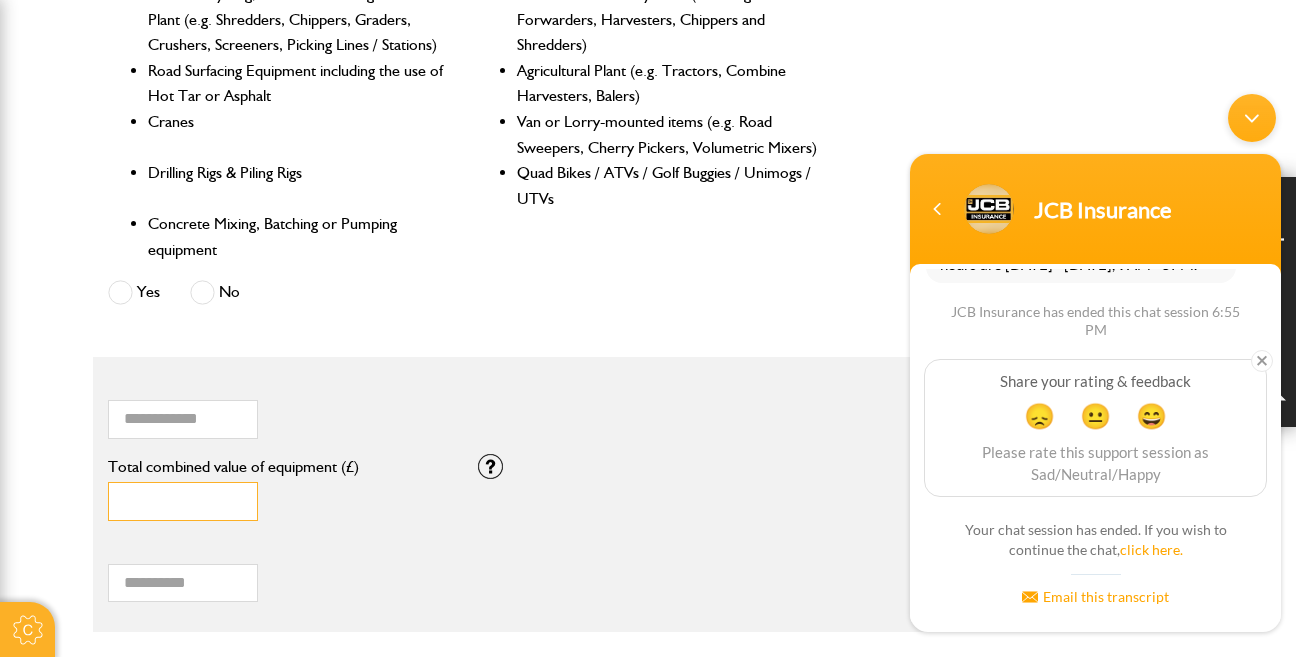 click on "**********" at bounding box center (183, 501) 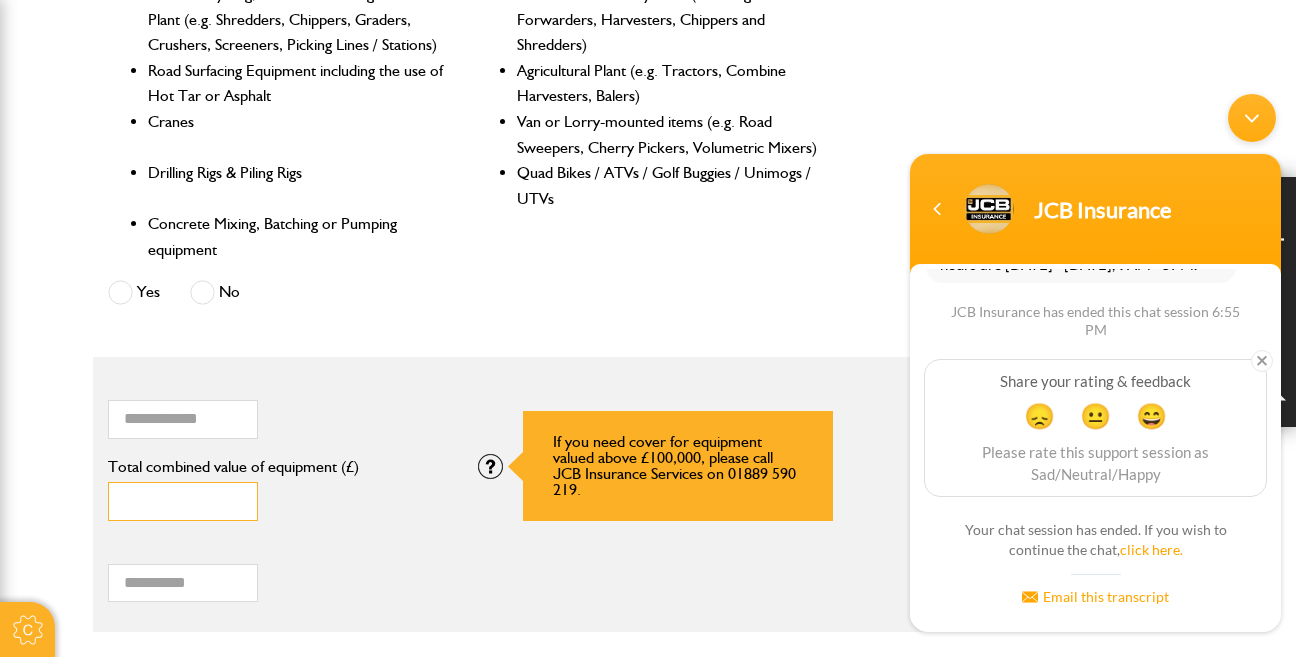 type on "*" 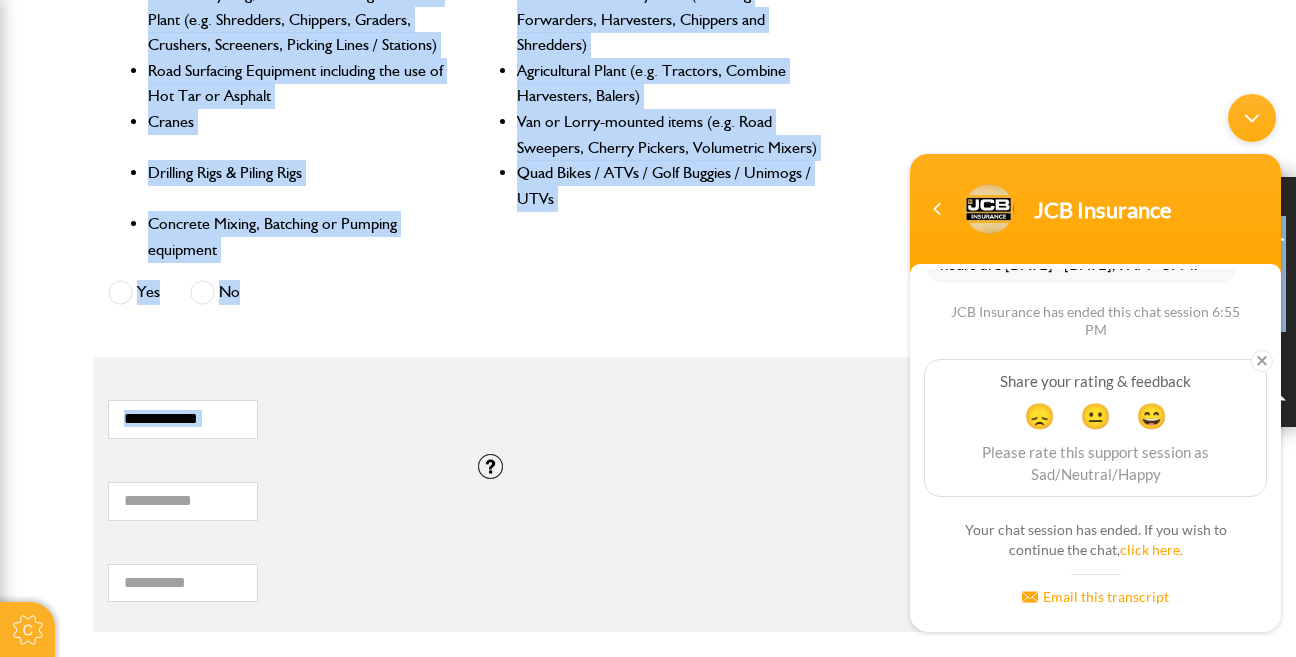 drag, startPoint x: 1294, startPoint y: 332, endPoint x: 1301, endPoint y: 341, distance: 11.401754 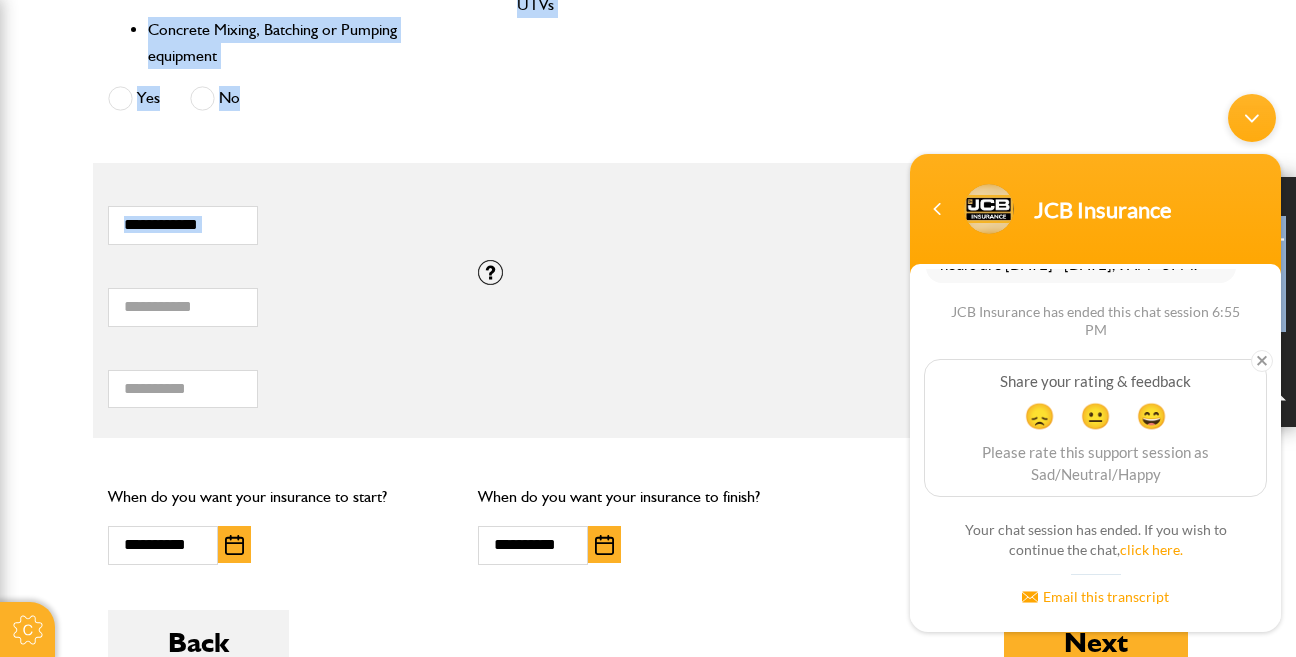 scroll, scrollTop: 1360, scrollLeft: 0, axis: vertical 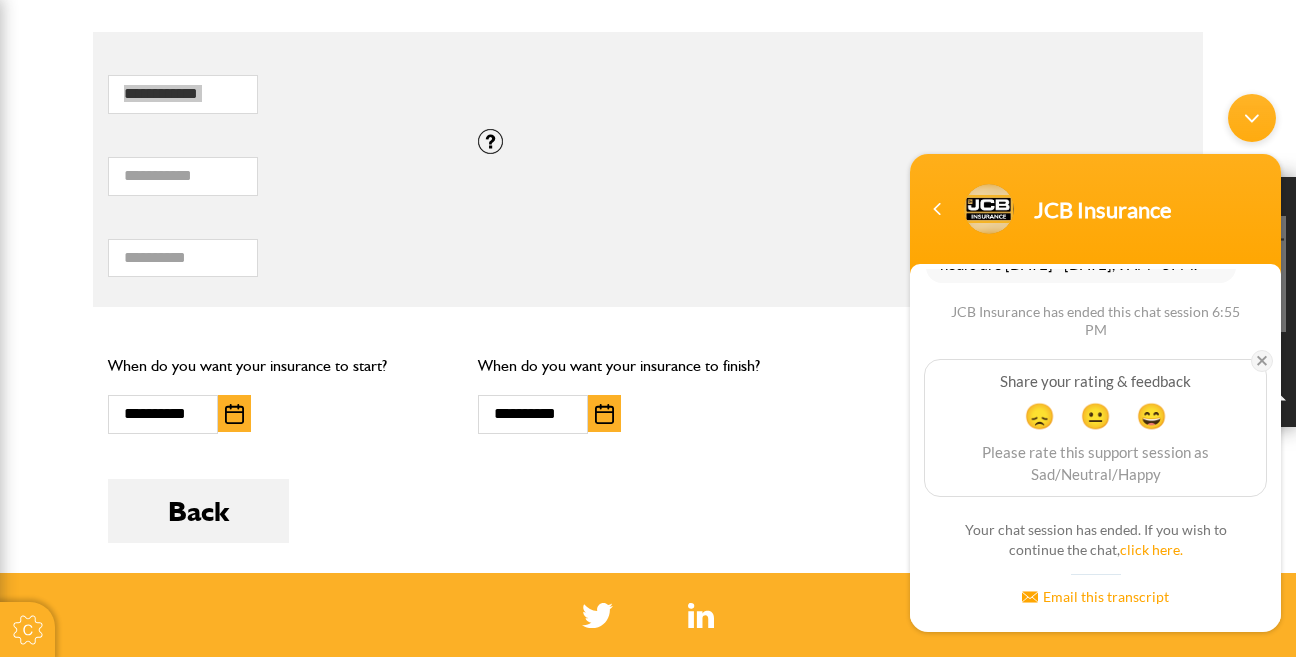click at bounding box center [1262, 360] 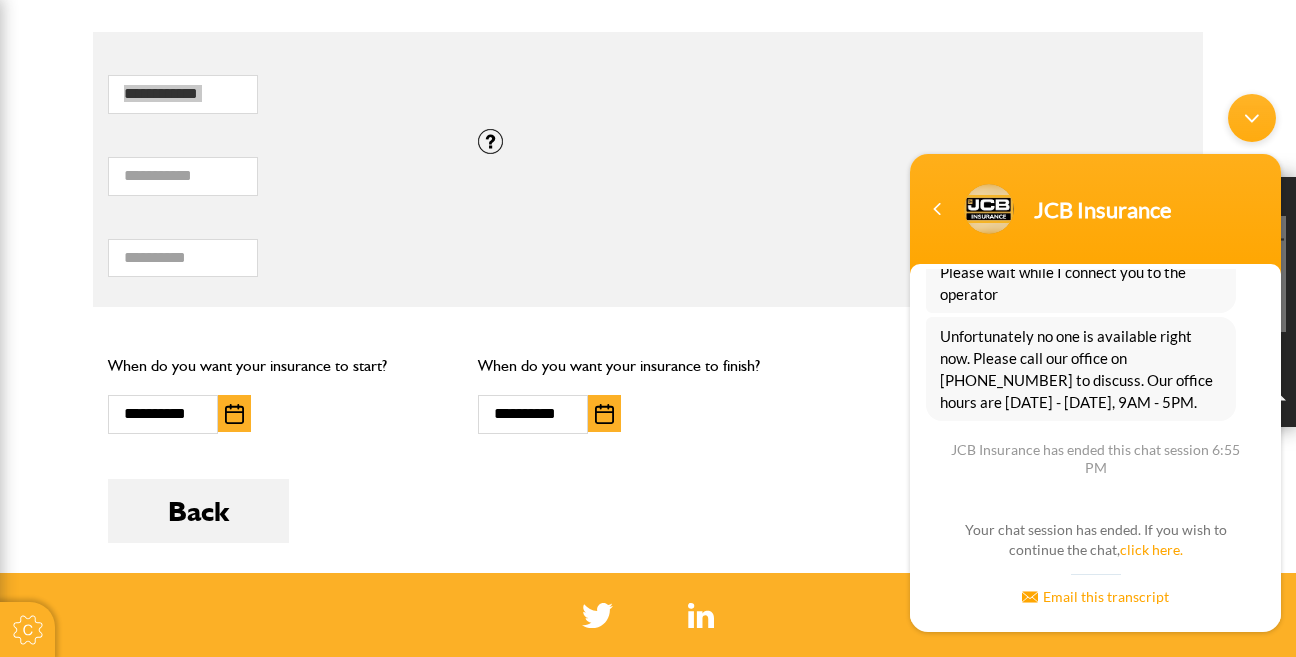 scroll, scrollTop: 269, scrollLeft: 0, axis: vertical 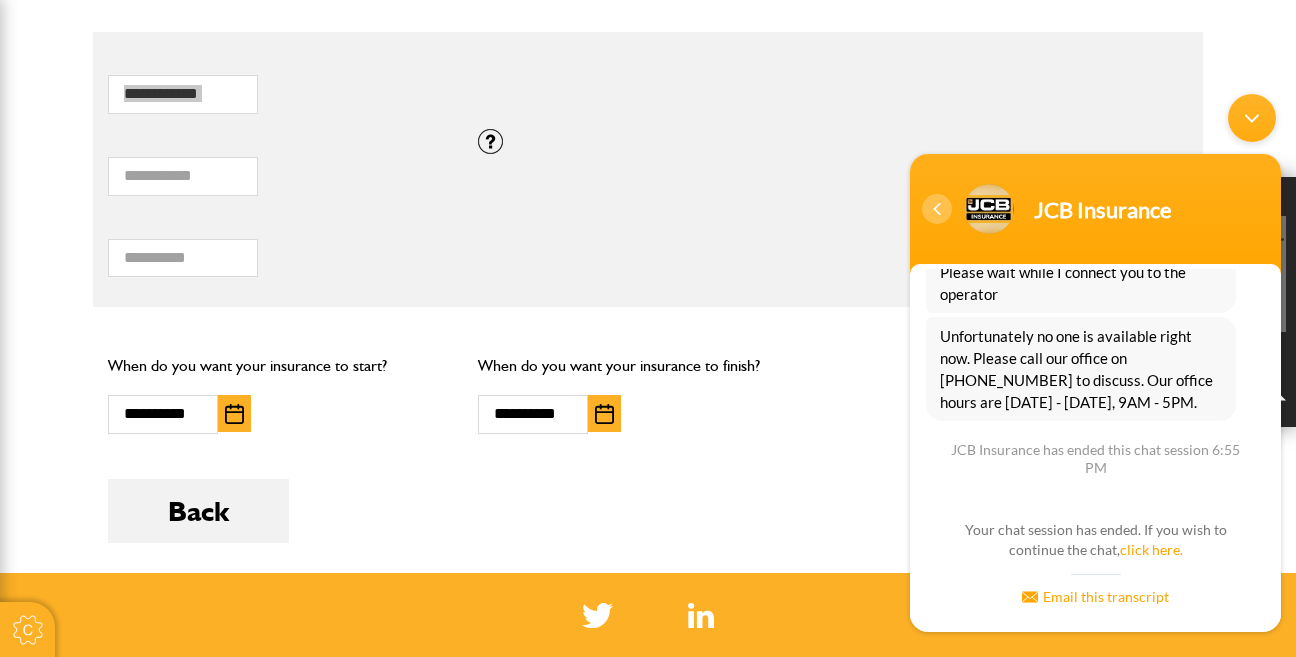 click at bounding box center (937, 208) 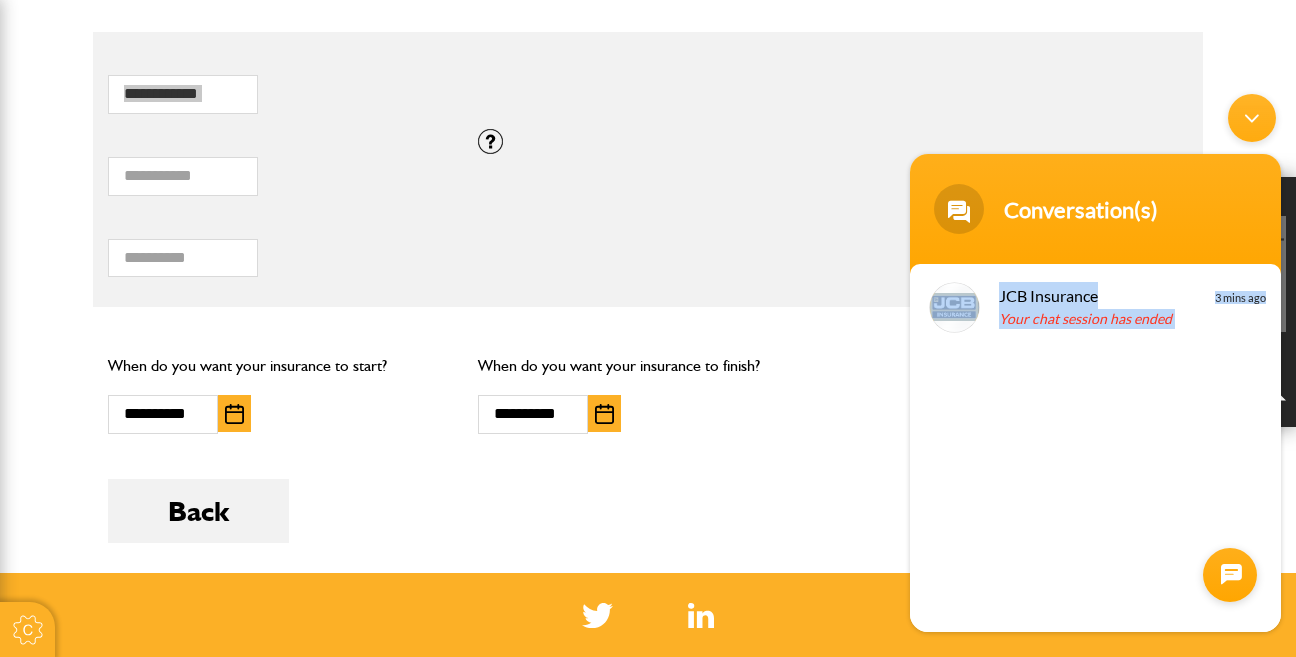 drag, startPoint x: 1251, startPoint y: 596, endPoint x: 1260, endPoint y: 636, distance: 41 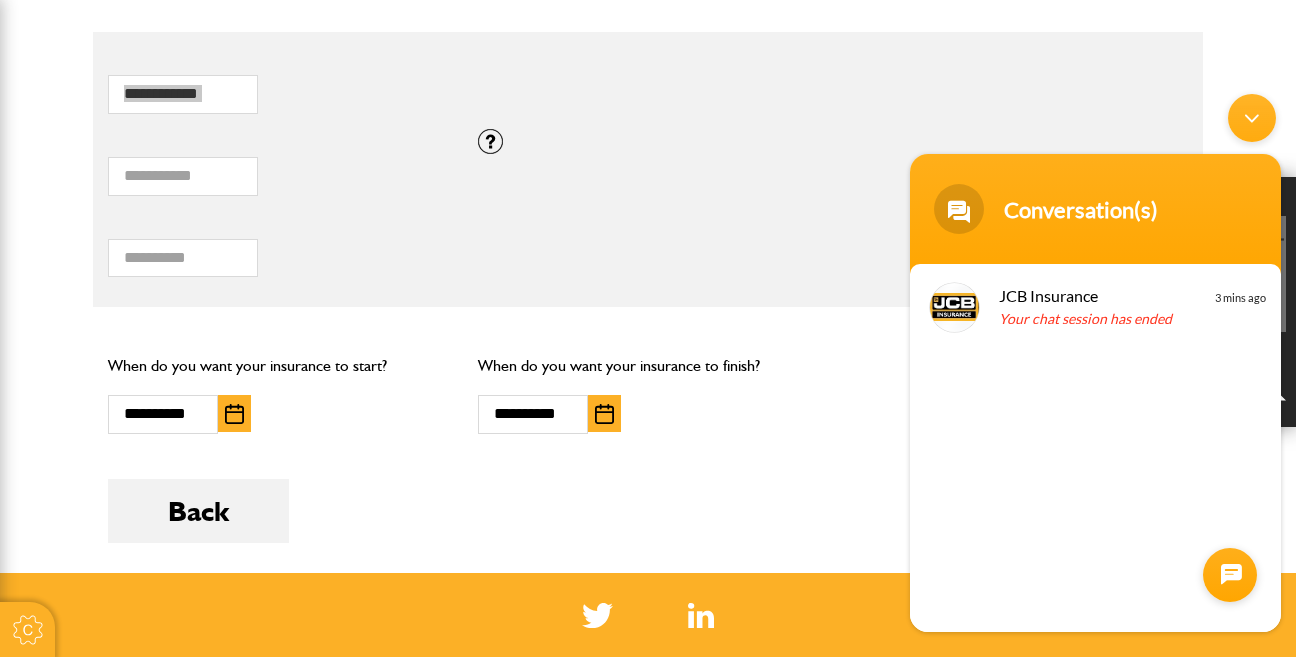 click at bounding box center [1252, 117] 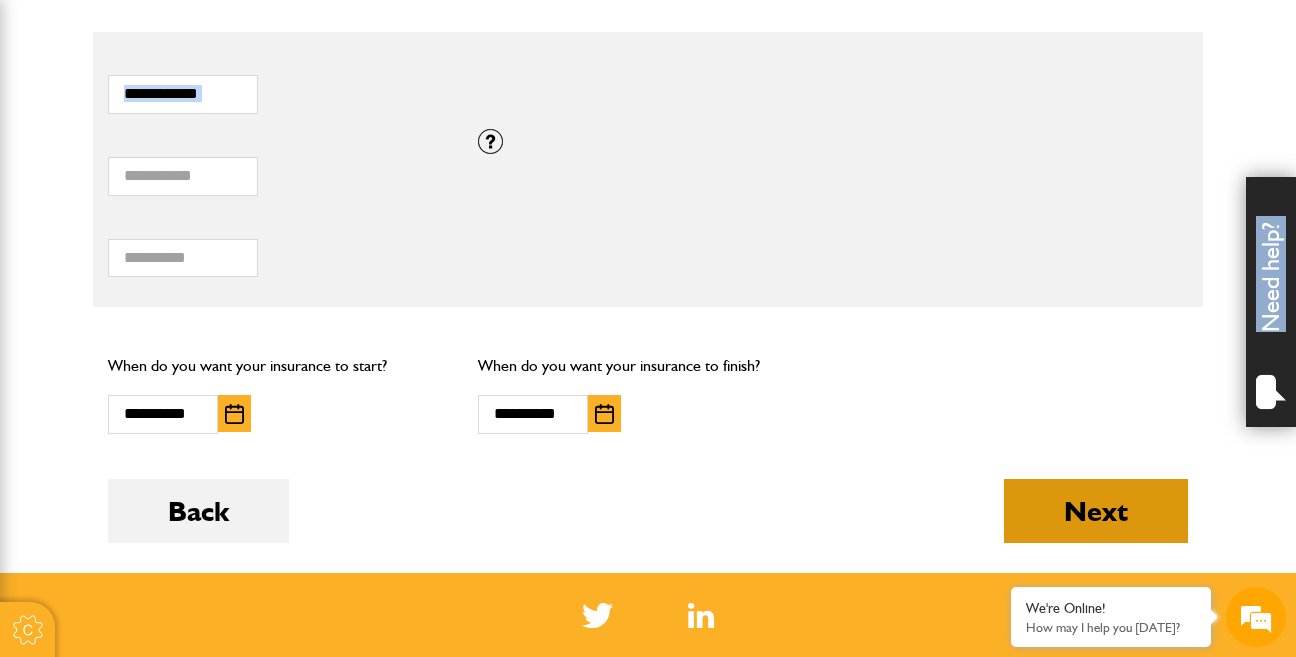 click on "Next" at bounding box center (1096, 511) 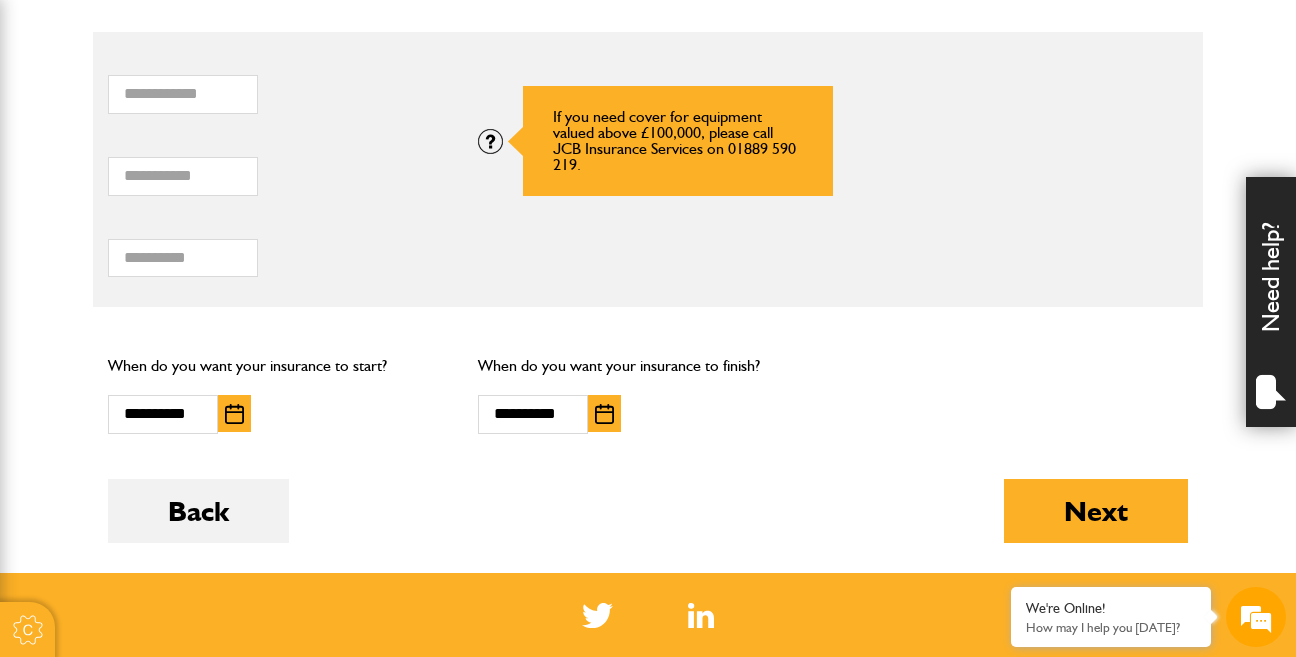 click at bounding box center (490, 141) 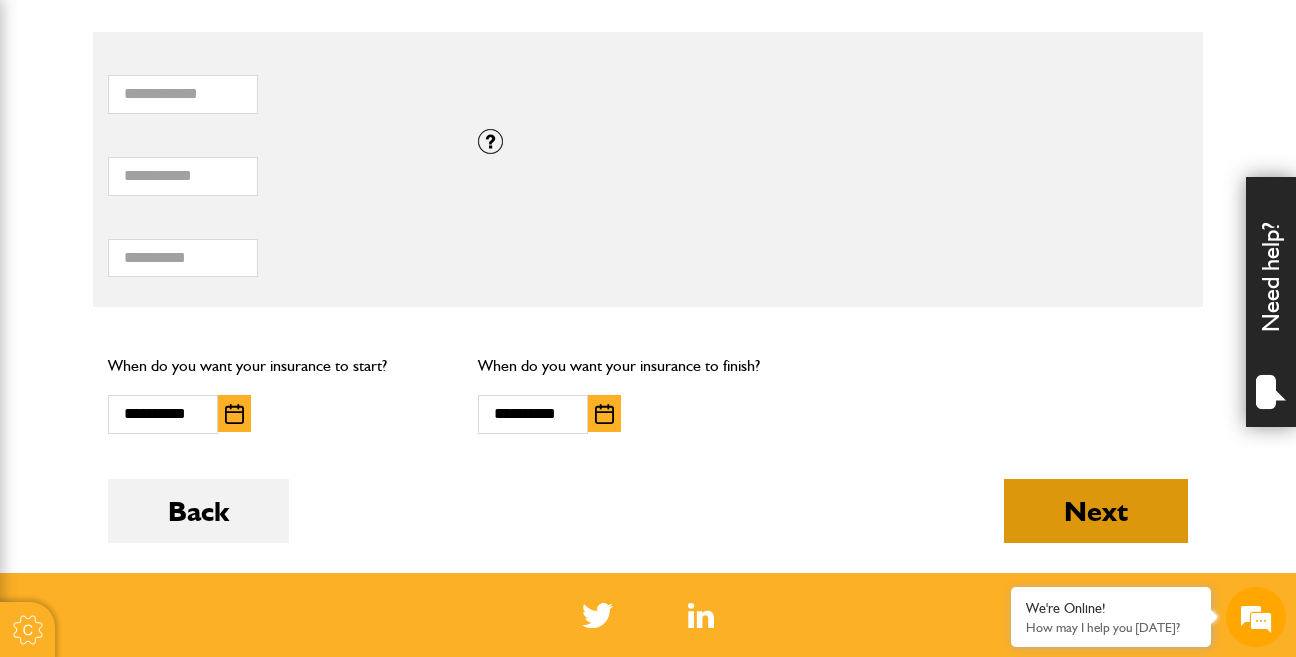 click on "Next" at bounding box center [1096, 511] 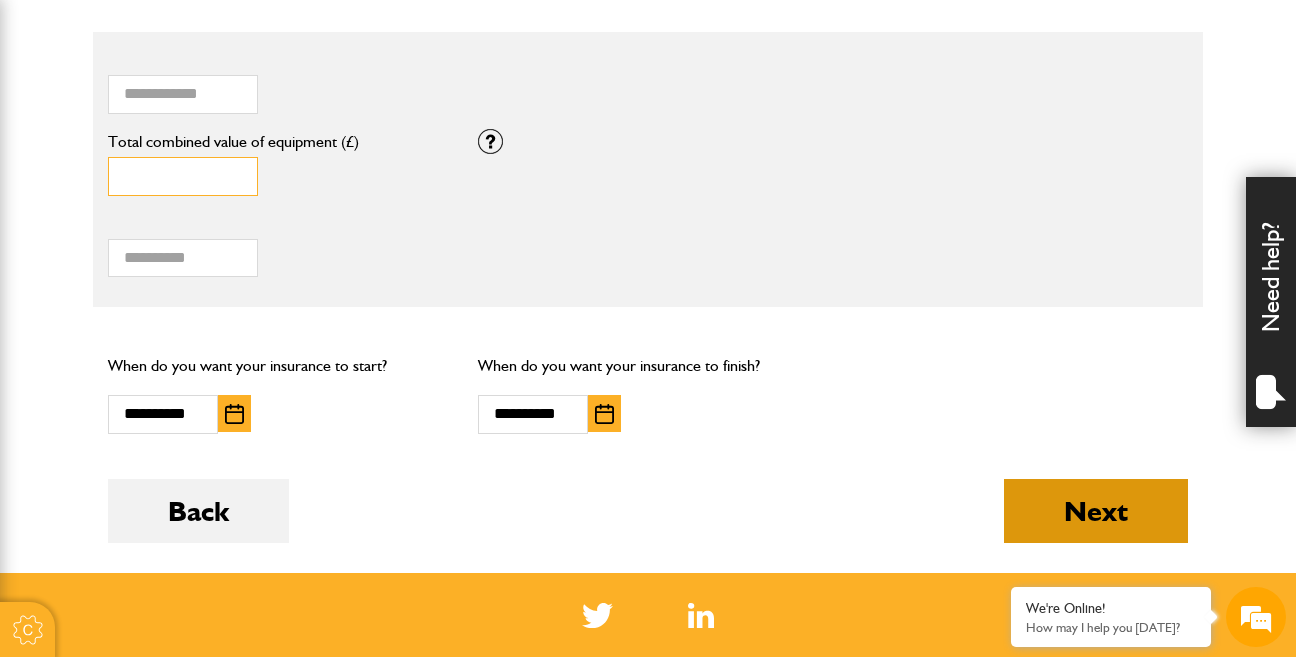 type on "*******" 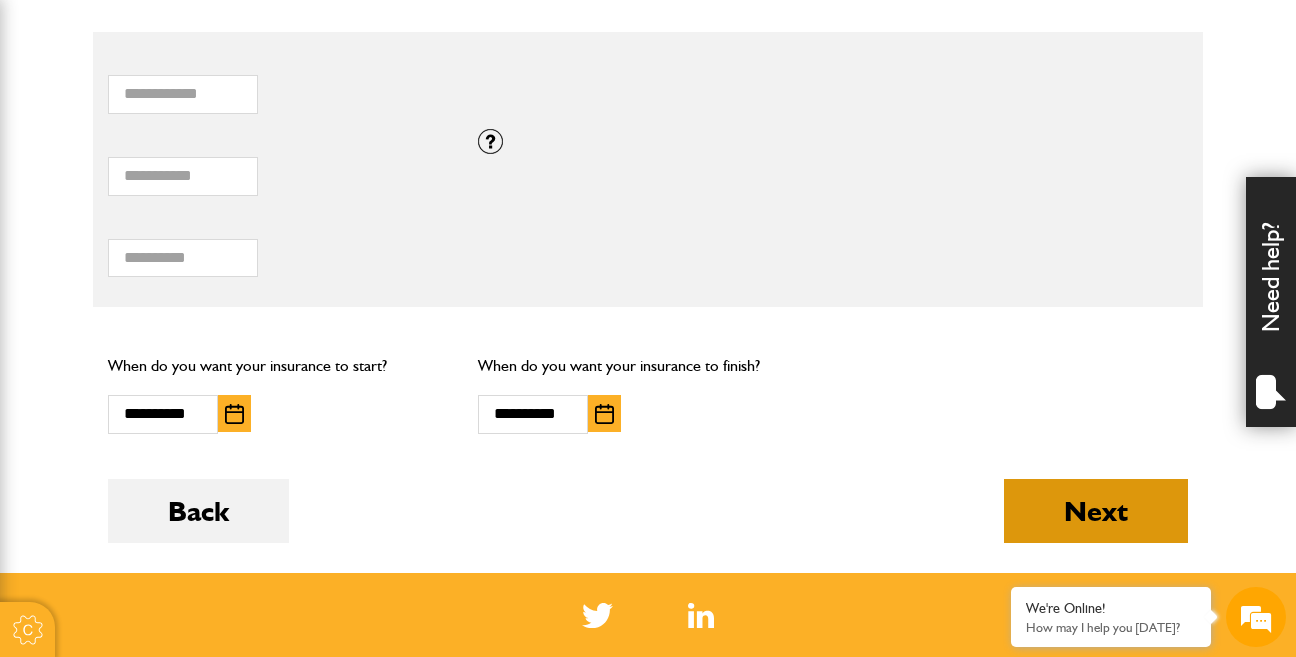 click on "Next" at bounding box center (1096, 511) 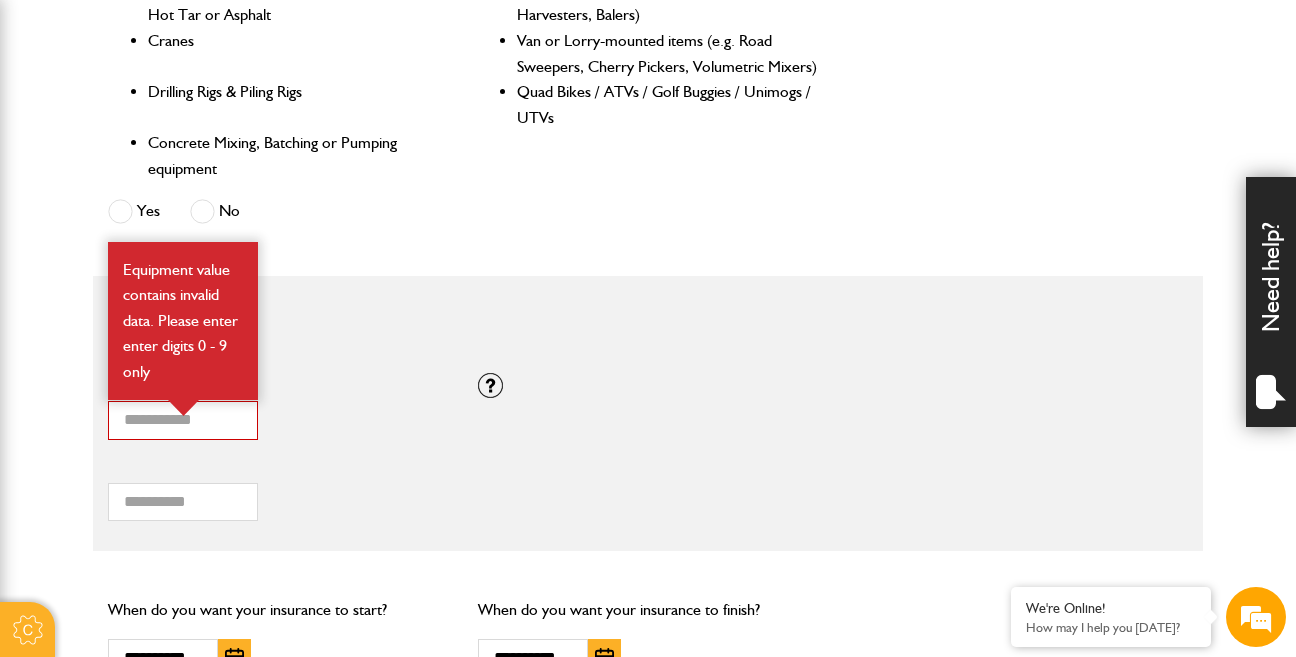 scroll, scrollTop: 1231, scrollLeft: 0, axis: vertical 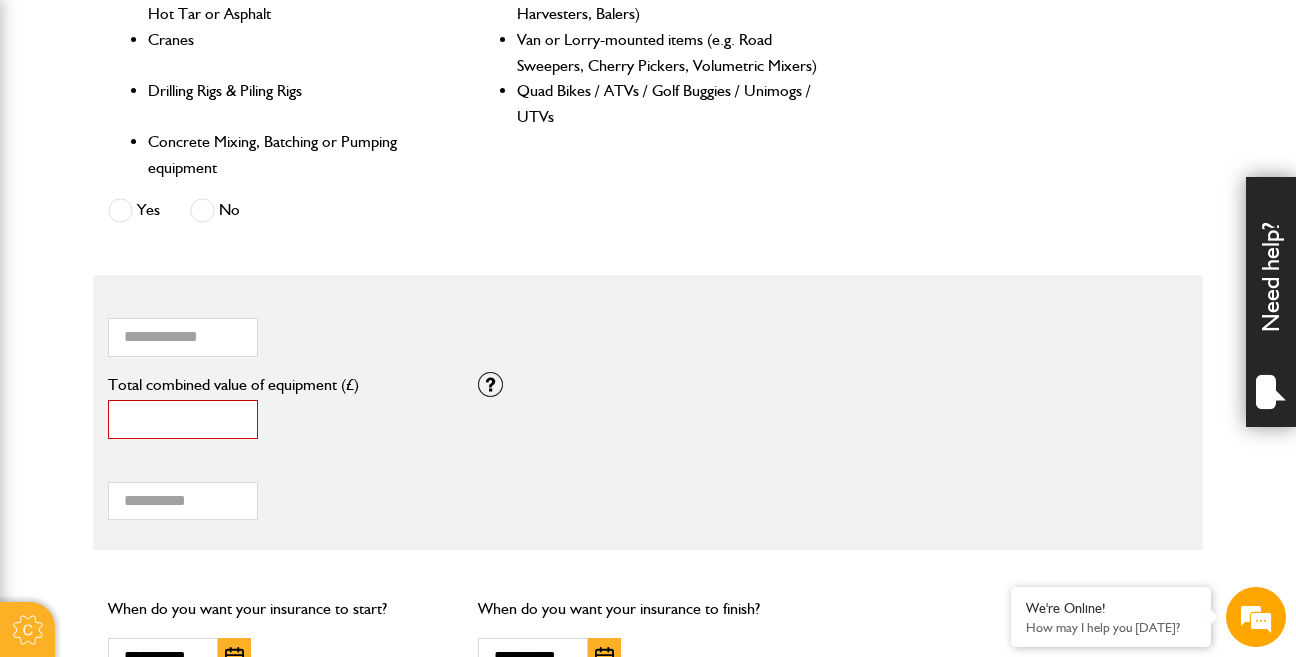 click on "*******" at bounding box center (183, 419) 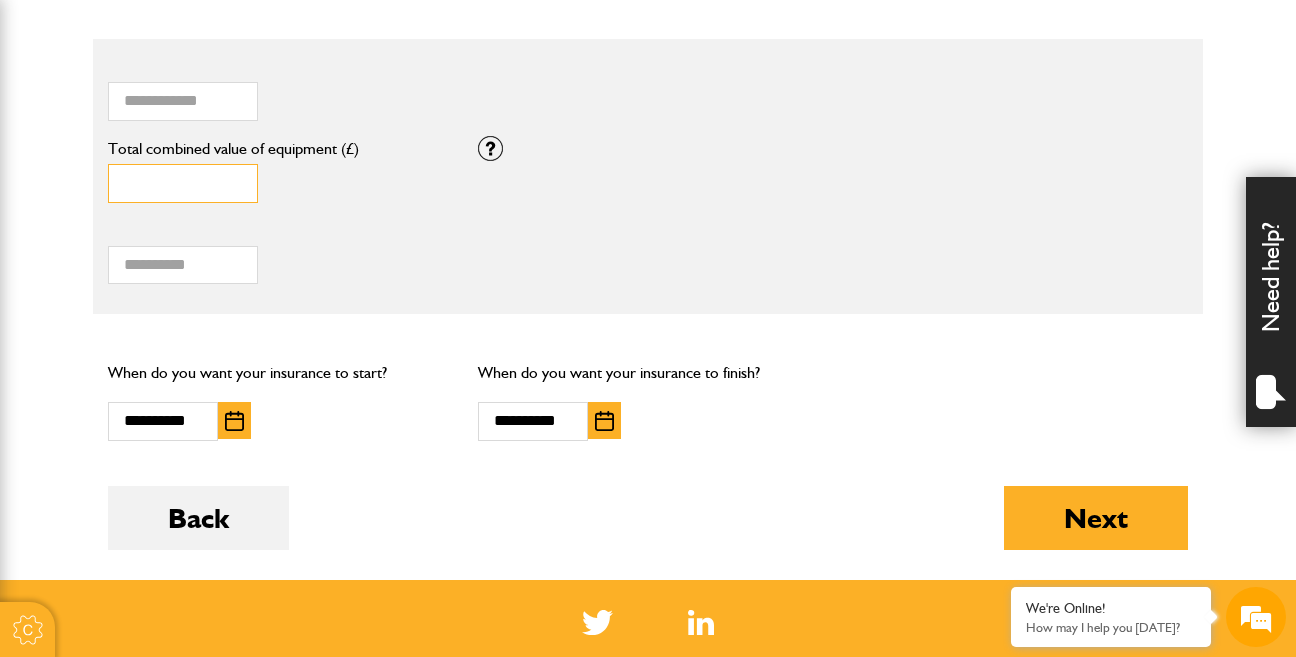 scroll, scrollTop: 1488, scrollLeft: 0, axis: vertical 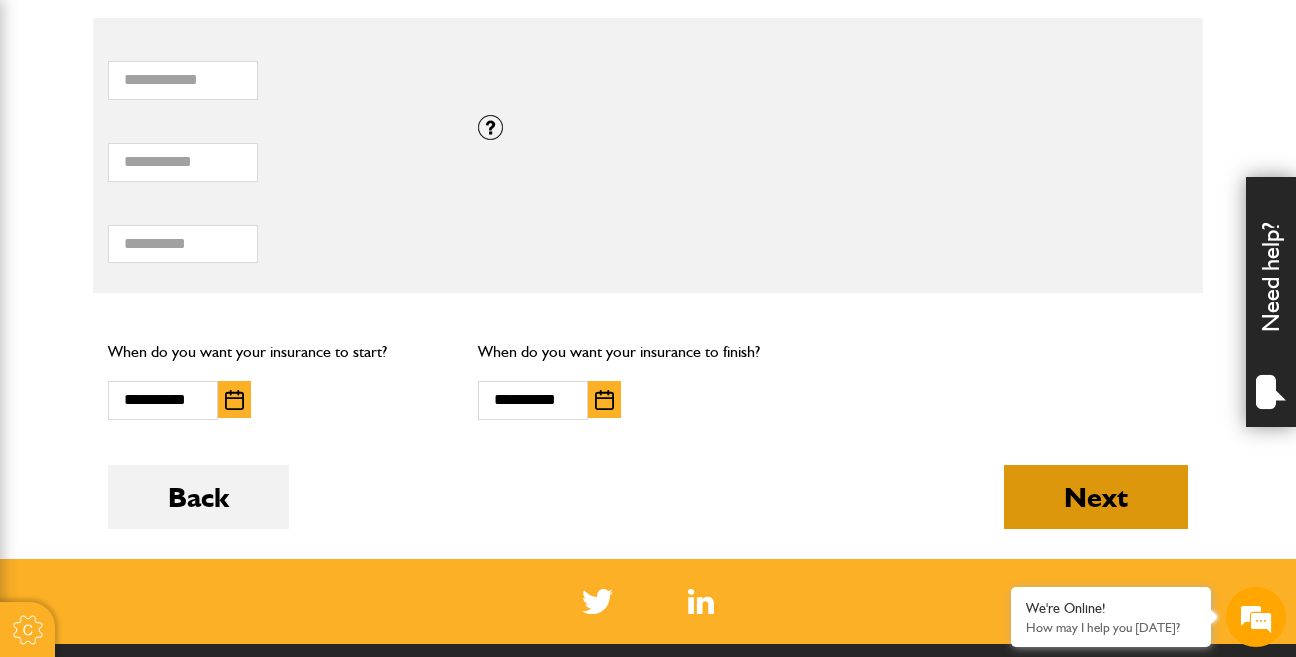 click on "Next" at bounding box center (1096, 497) 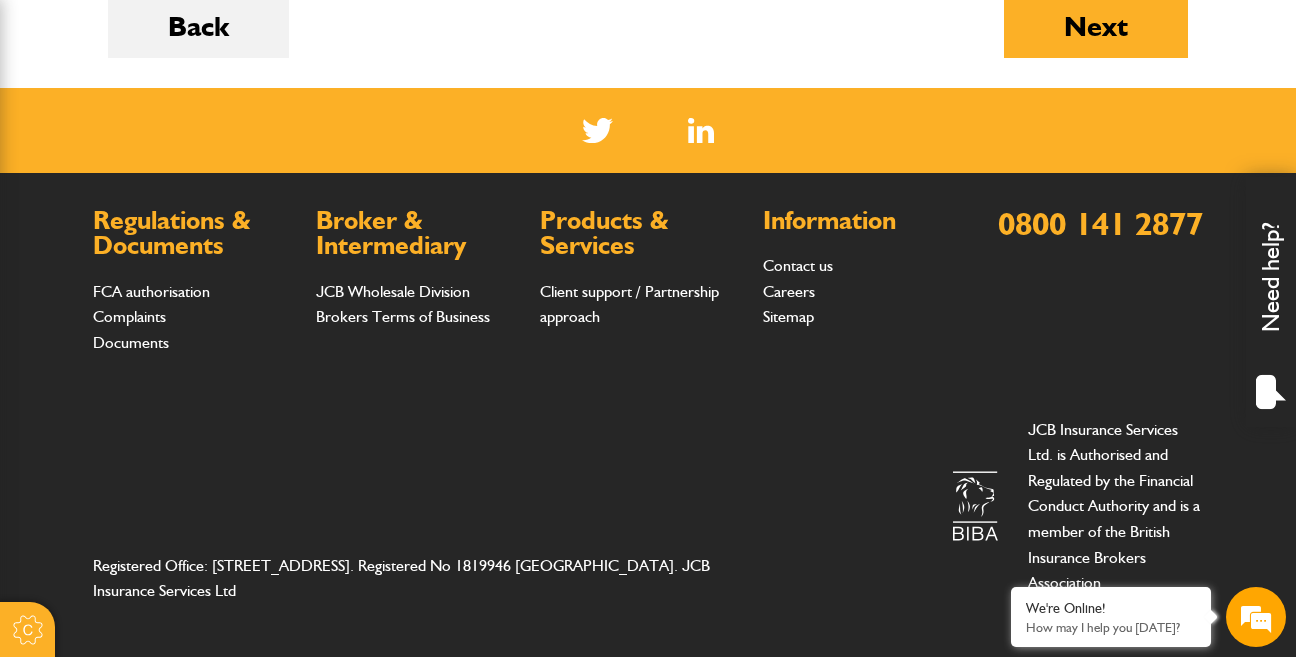 scroll, scrollTop: 1826, scrollLeft: 0, axis: vertical 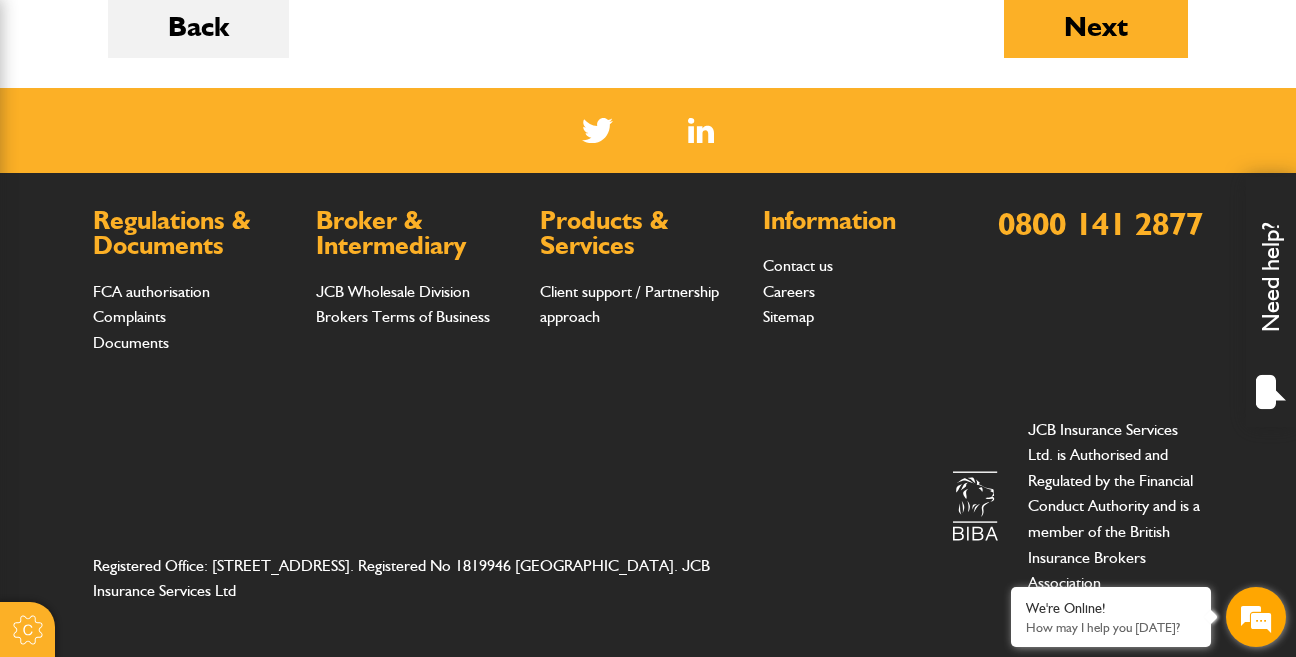click at bounding box center [1256, 617] 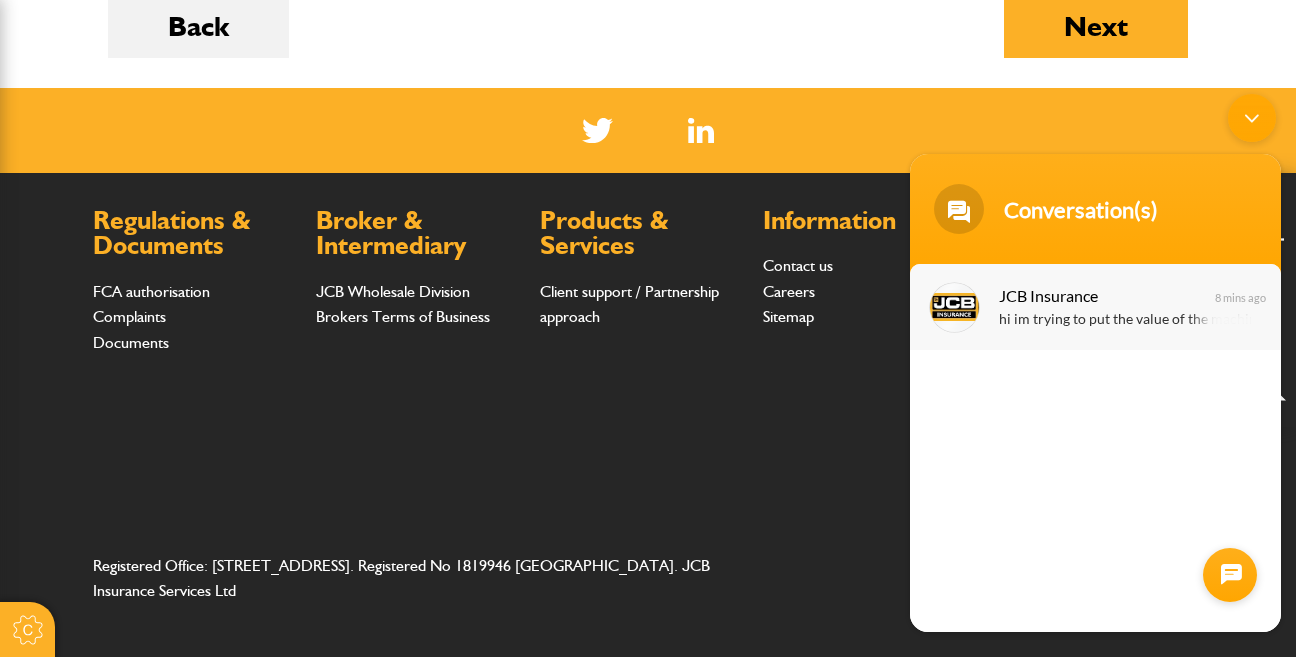 click on "hi im trying to put the value of the machines im hiring but it wont accept what im putting in...116.500" at bounding box center (1125, 319) 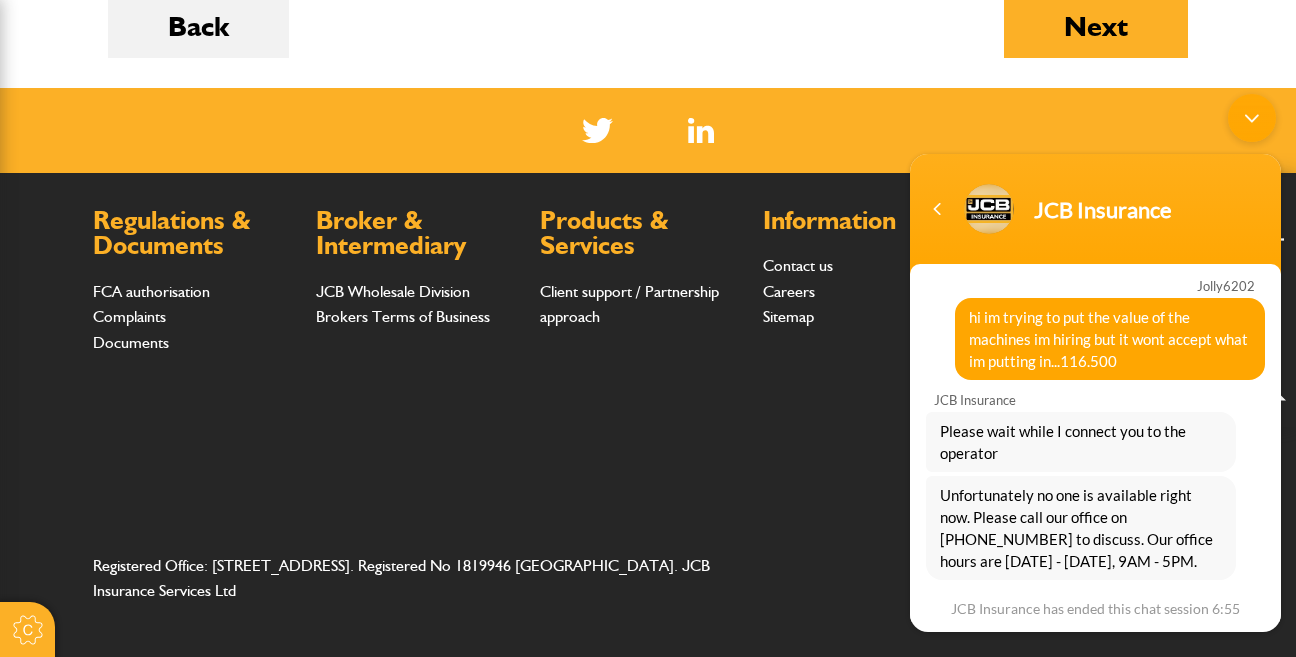 scroll, scrollTop: 152, scrollLeft: 0, axis: vertical 